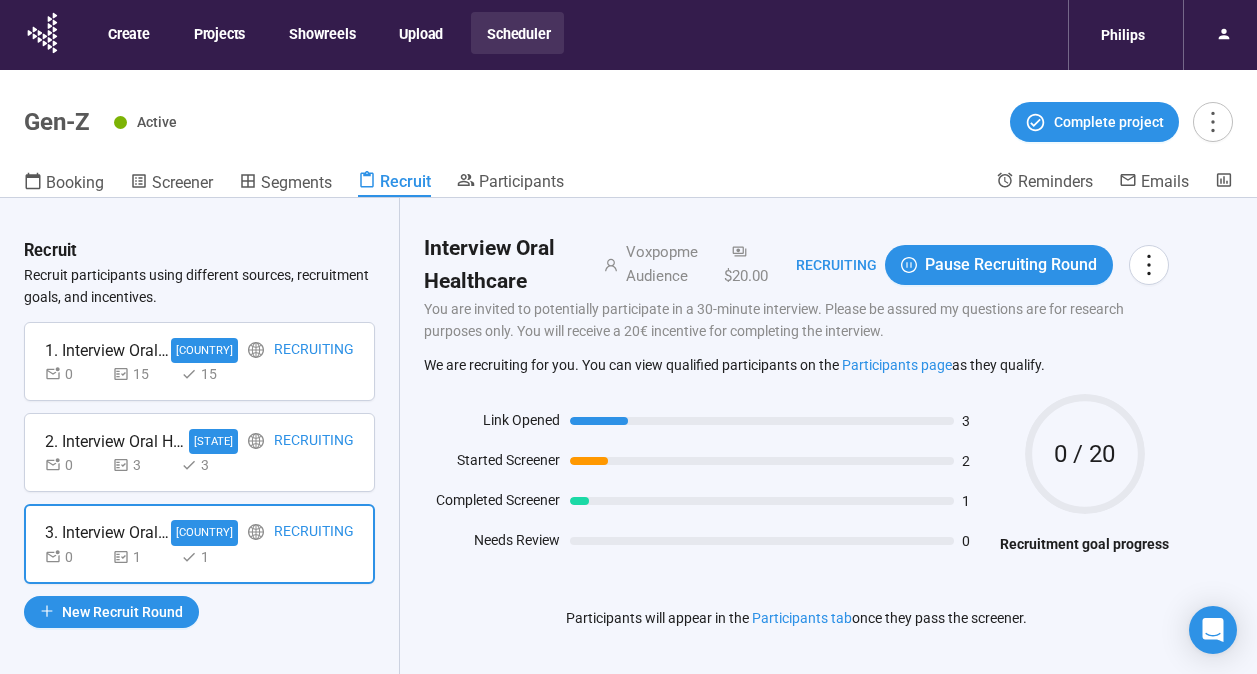 scroll, scrollTop: 70, scrollLeft: 0, axis: vertical 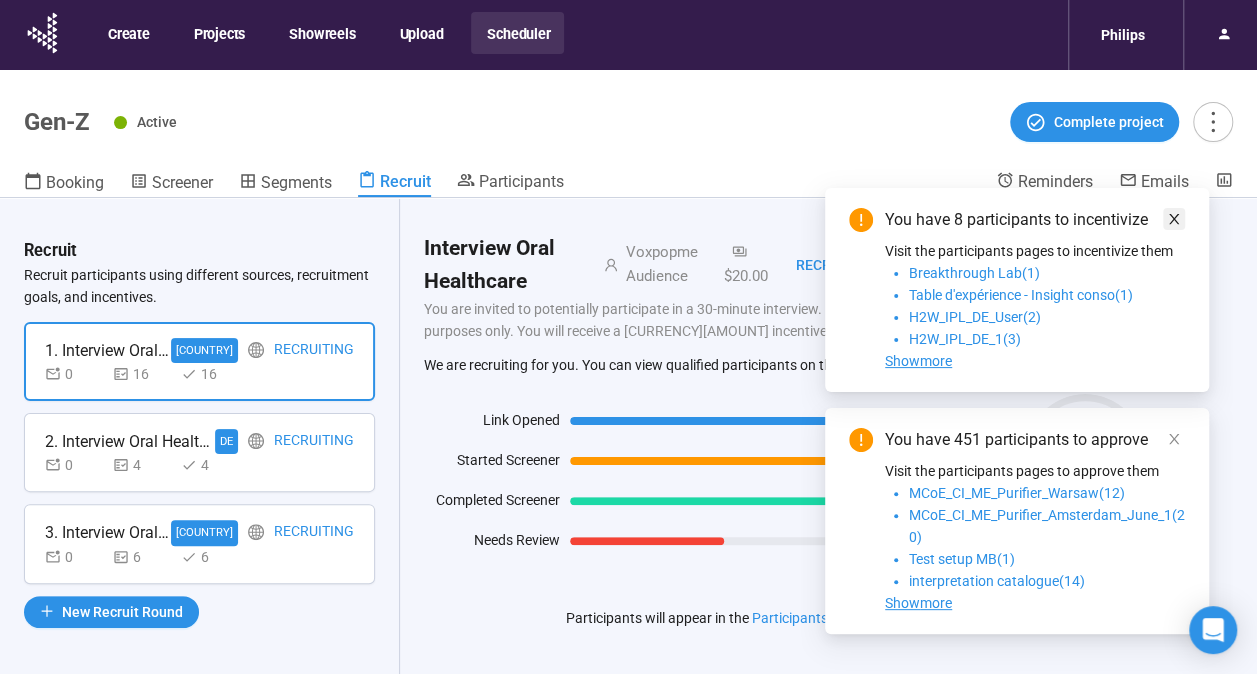 click 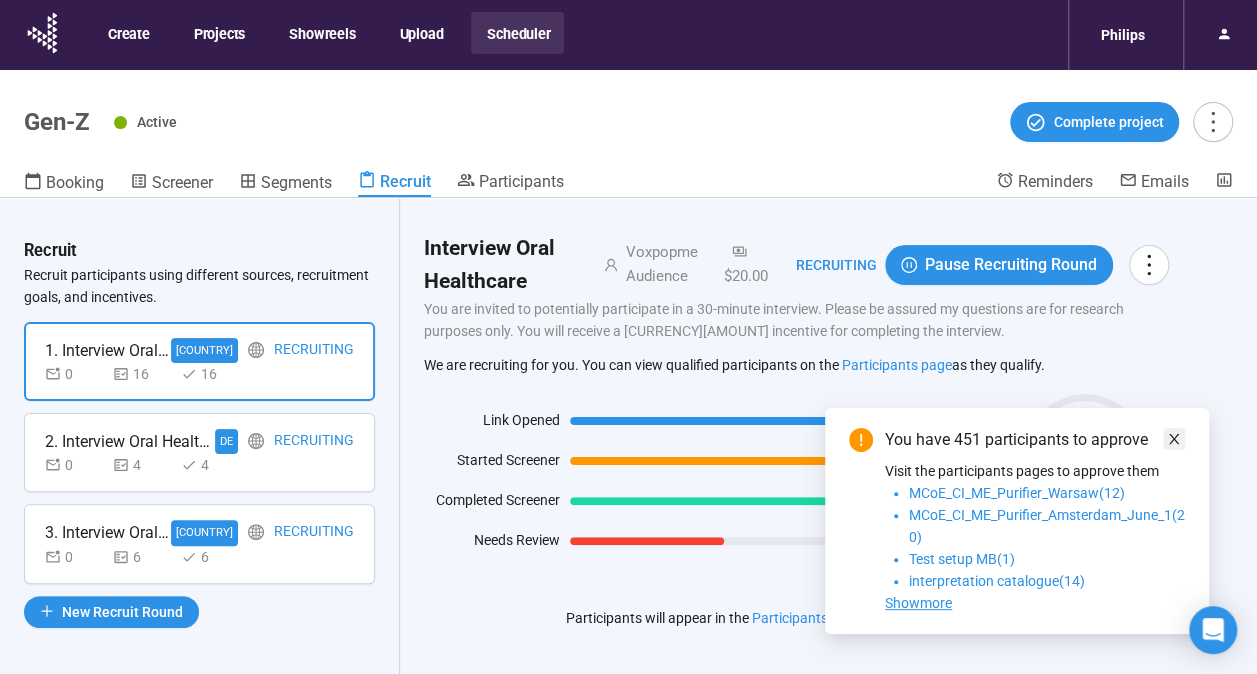 click 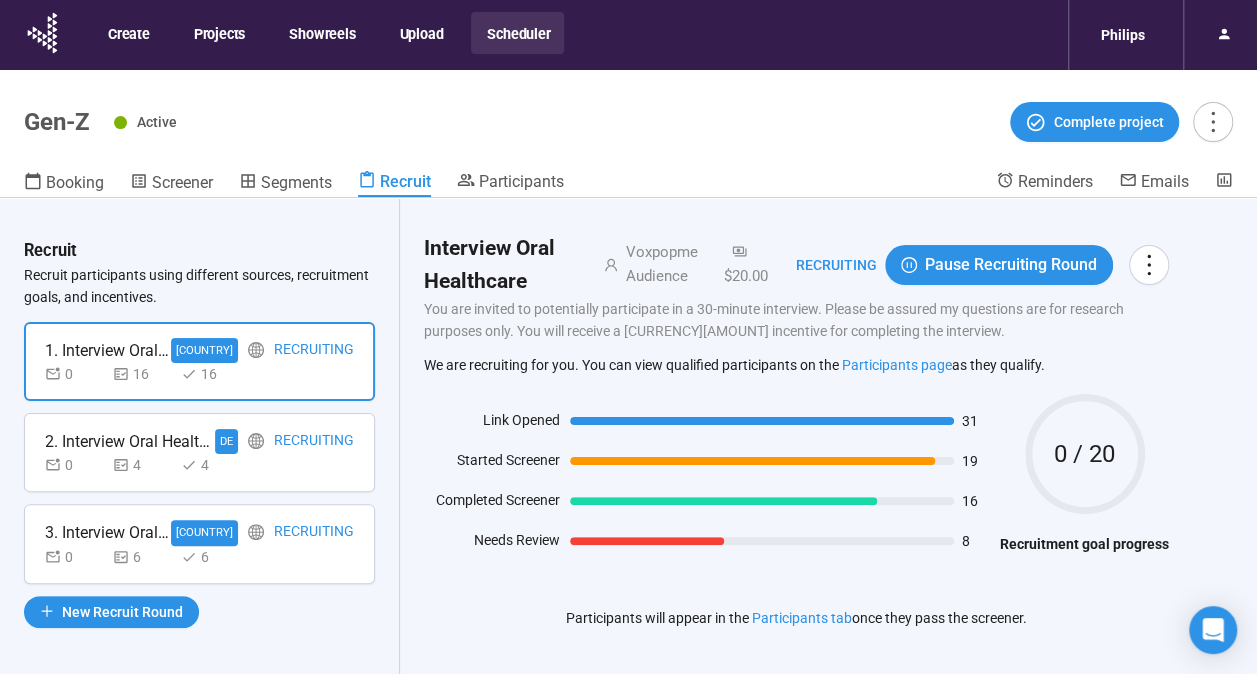 click on "2. Interview Oral Healthcare DE Recruiting 0 4 4" at bounding box center (199, 452) 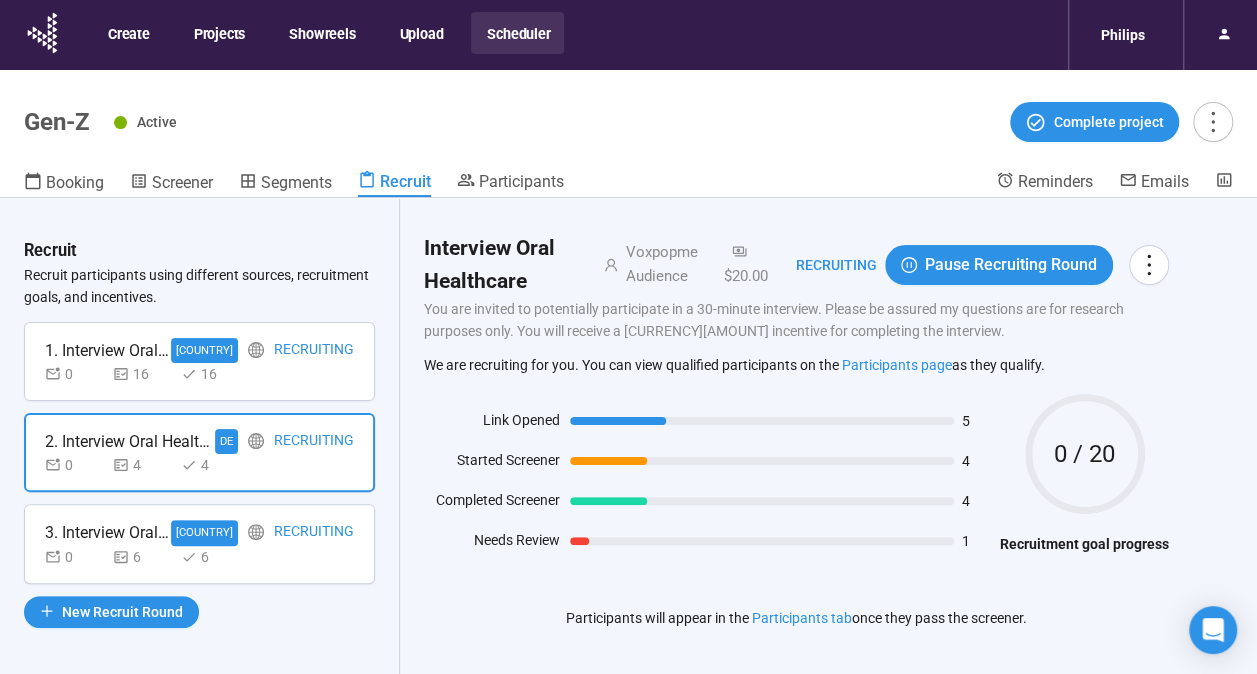 click on "[NUMBER] [NUMBER] [NUMBER]" at bounding box center [199, 557] 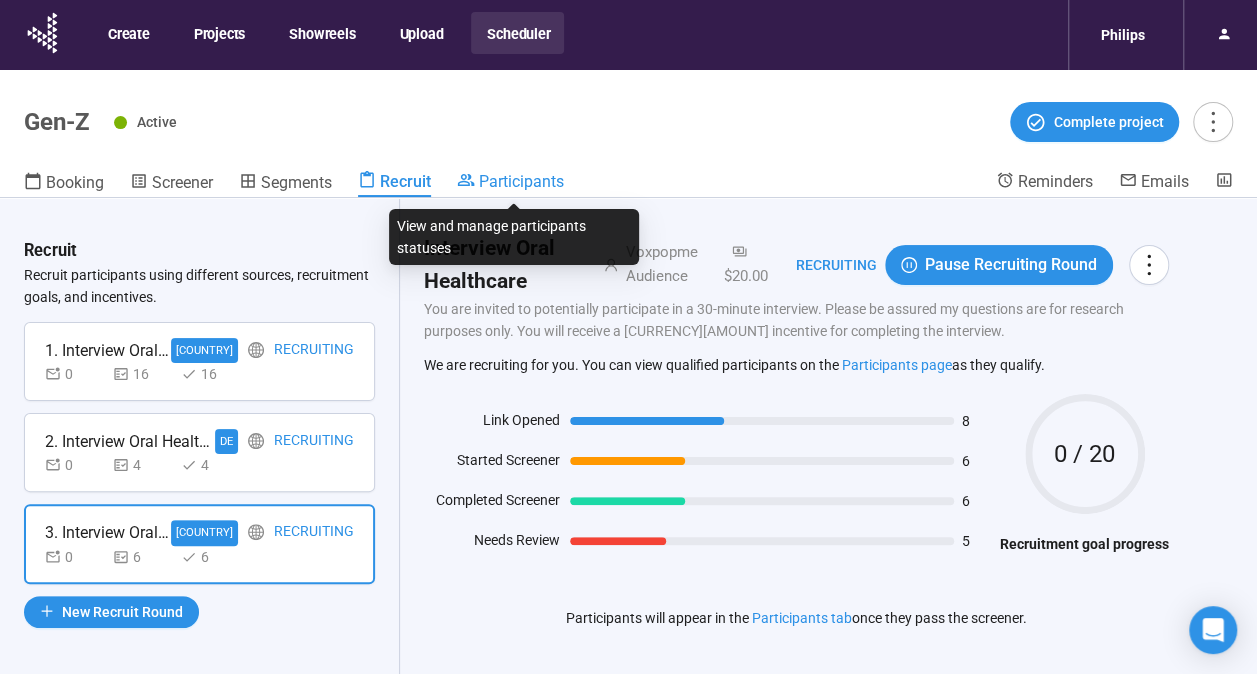 click on "Participants" at bounding box center [521, 181] 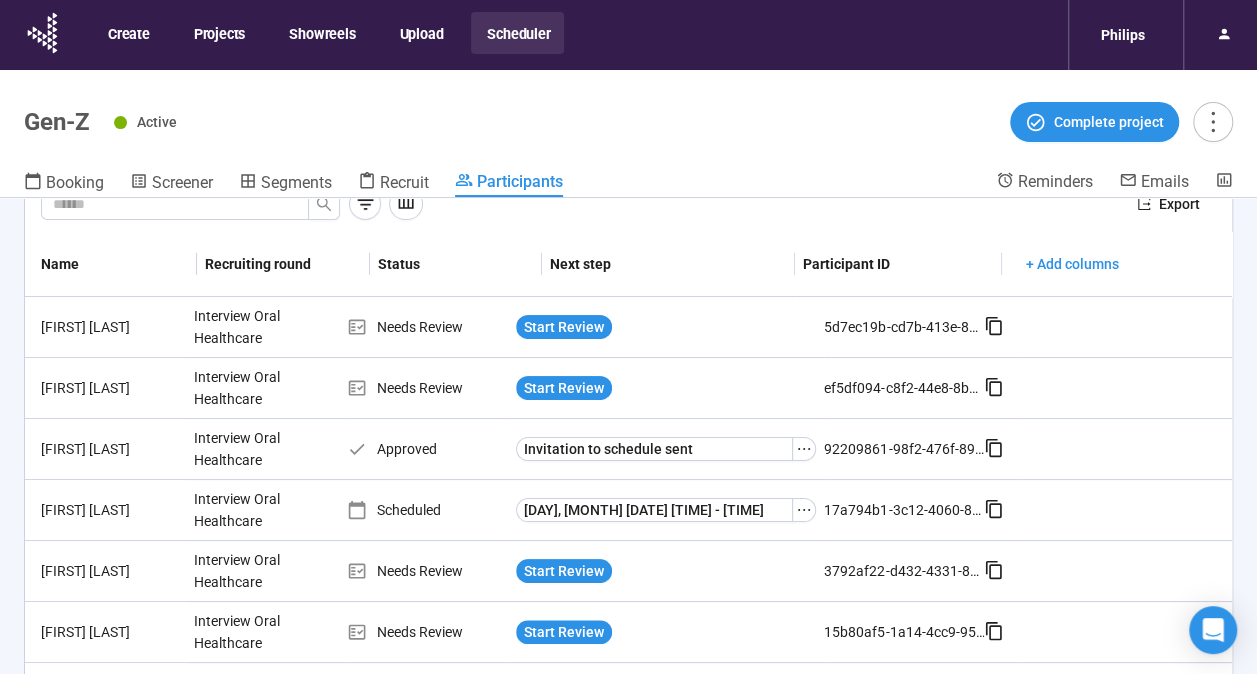 scroll, scrollTop: 0, scrollLeft: 0, axis: both 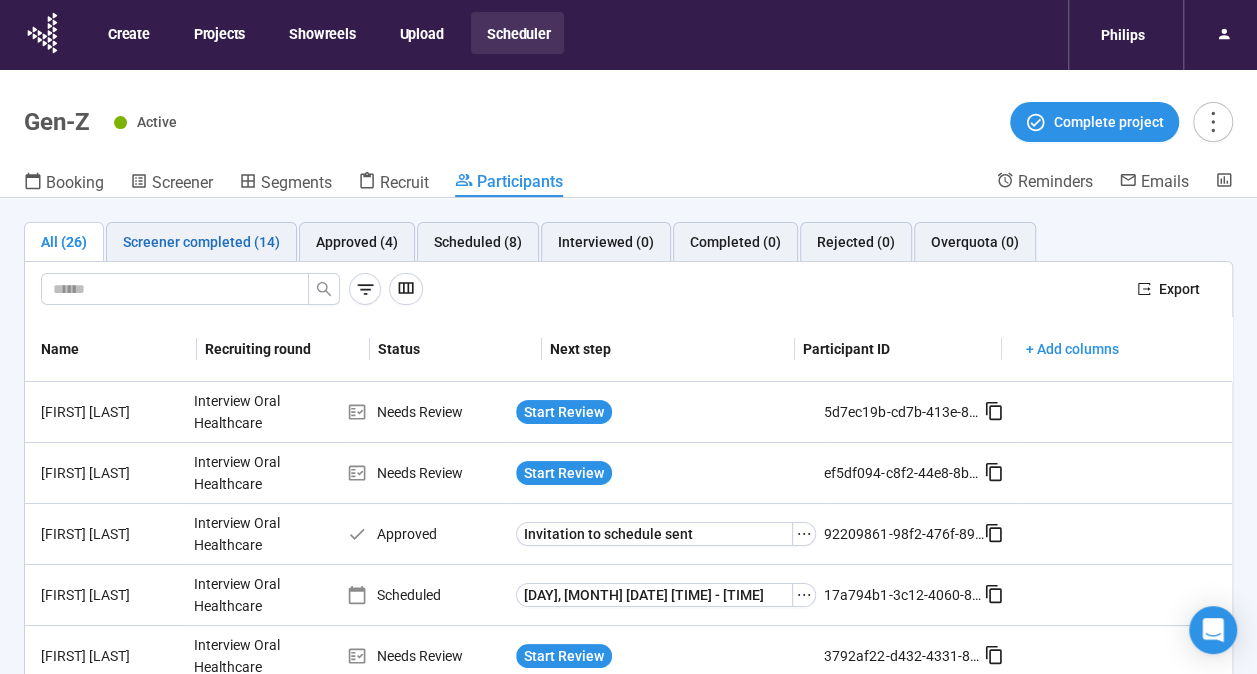 click on "Screener completed (14)" at bounding box center (201, 242) 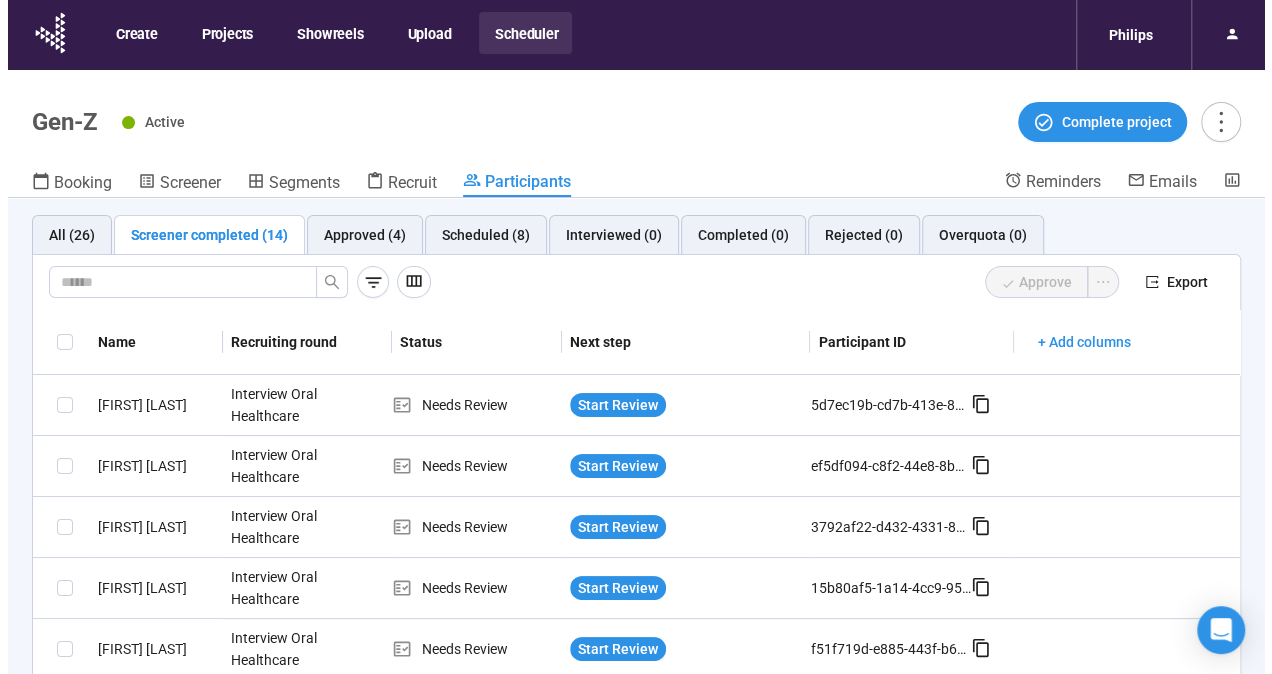 scroll, scrollTop: 0, scrollLeft: 0, axis: both 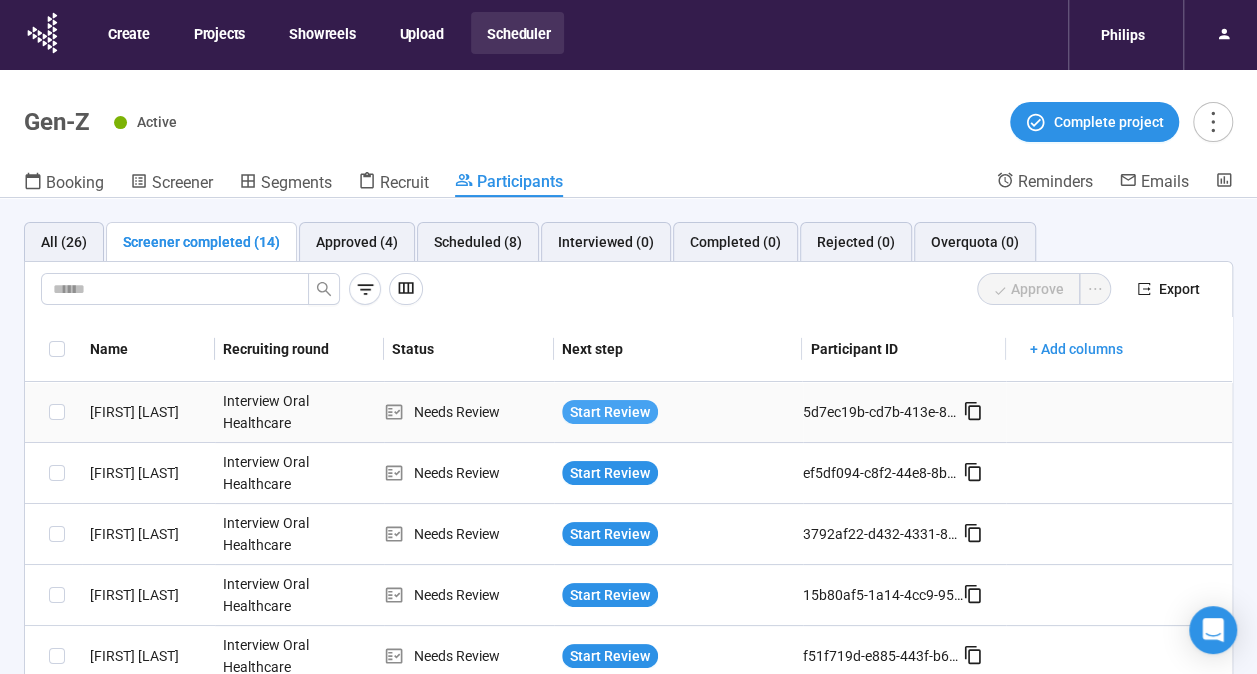 click on "Start Review" at bounding box center [610, 412] 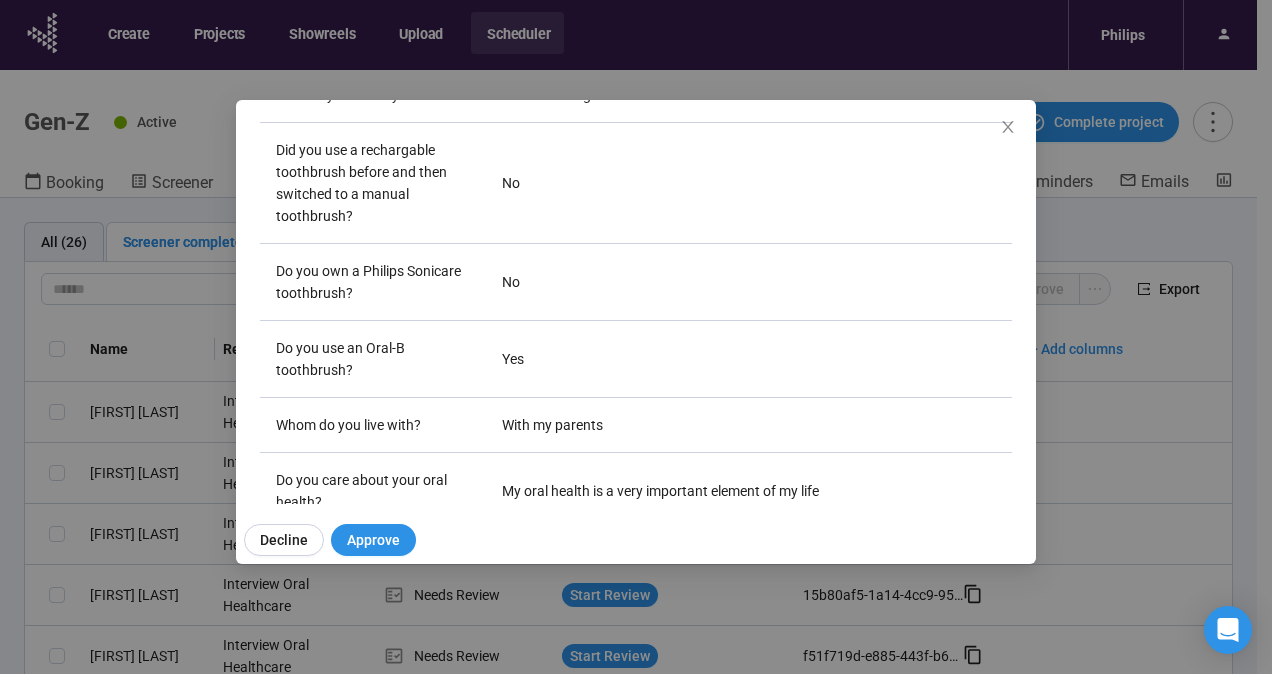 scroll, scrollTop: 588, scrollLeft: 0, axis: vertical 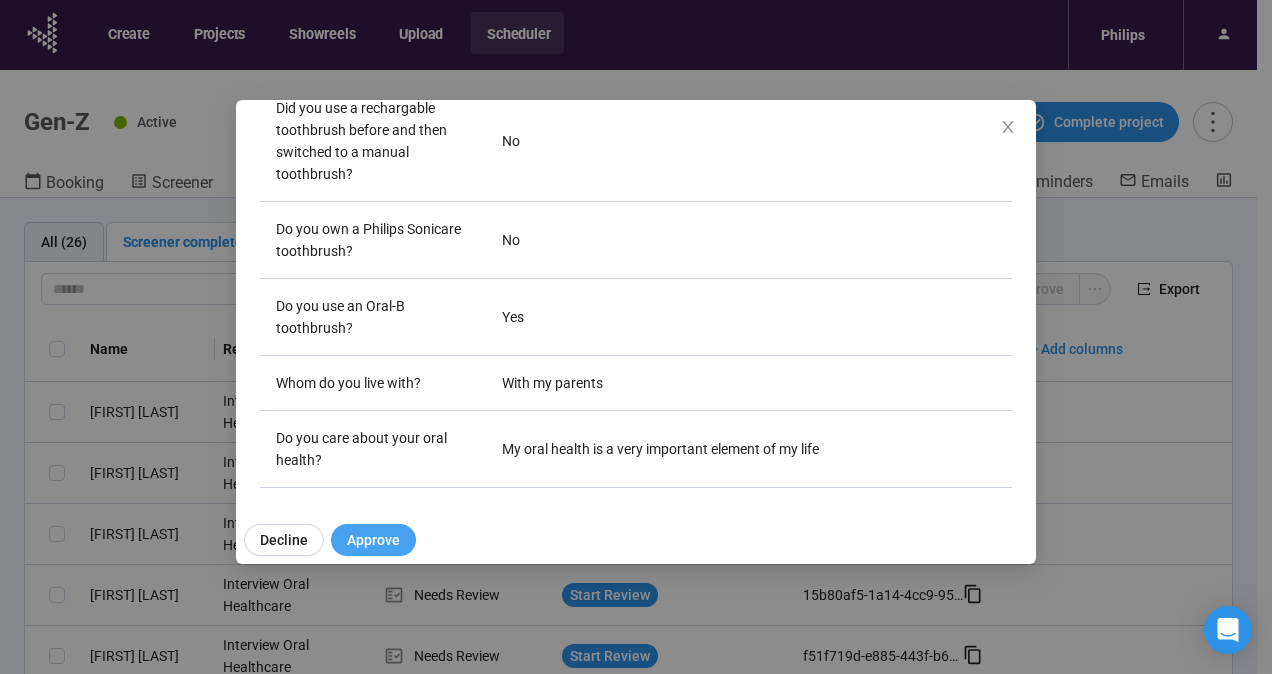 click on "Approve" at bounding box center [373, 540] 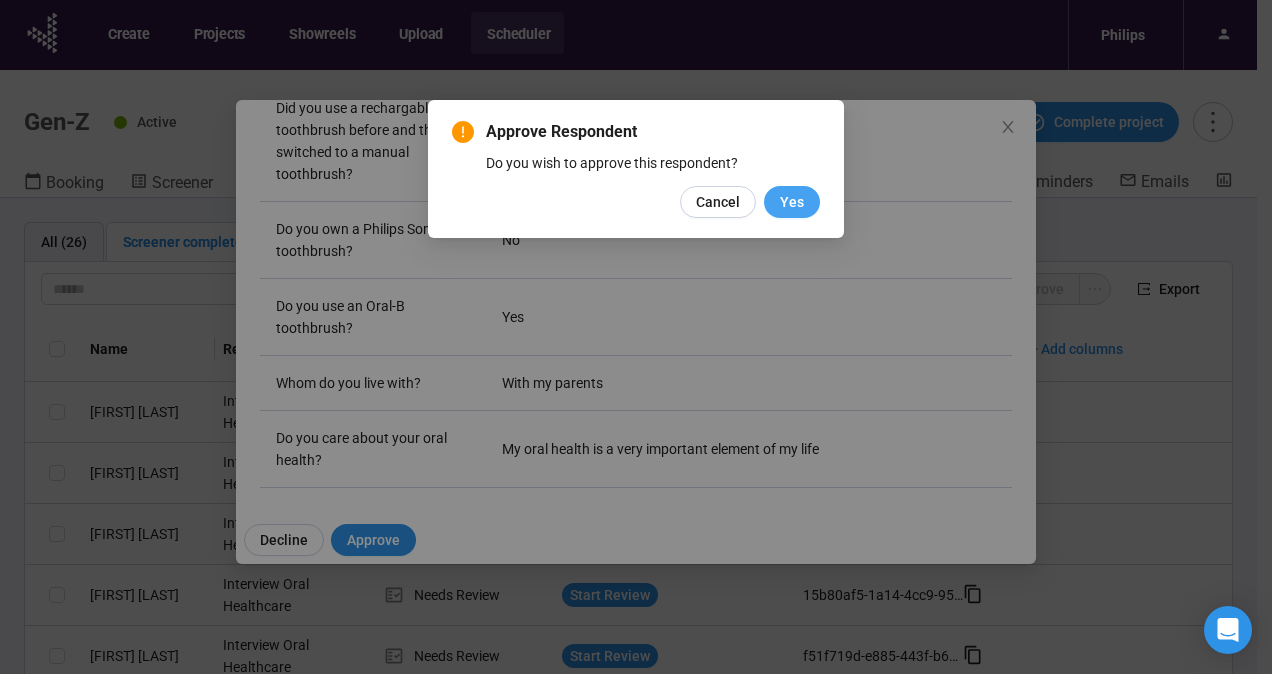 click on "Yes" at bounding box center [792, 202] 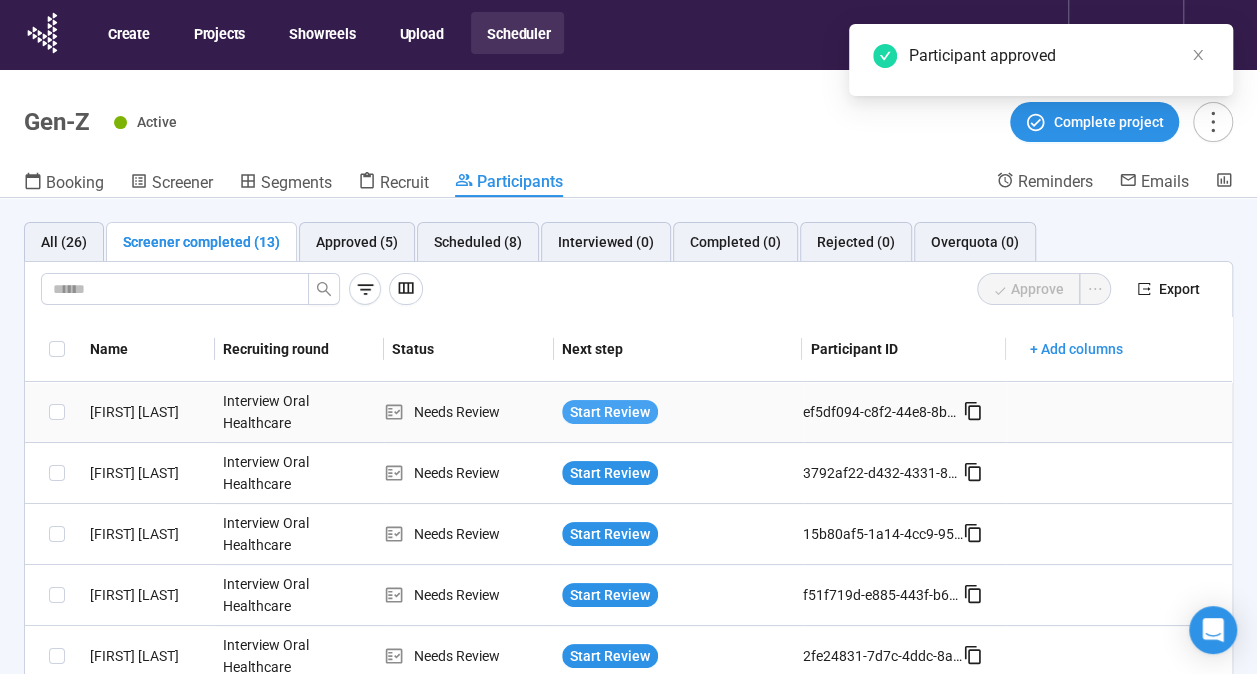 click on "Start Review" at bounding box center [610, 412] 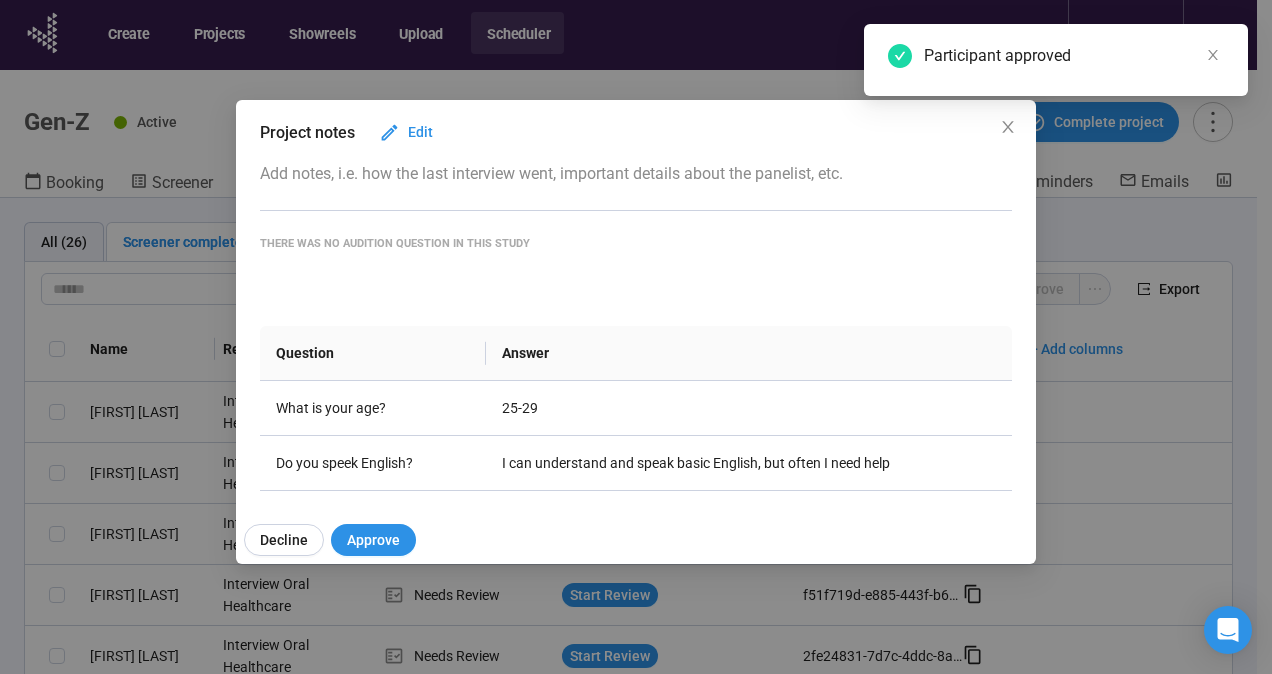 scroll, scrollTop: 100, scrollLeft: 0, axis: vertical 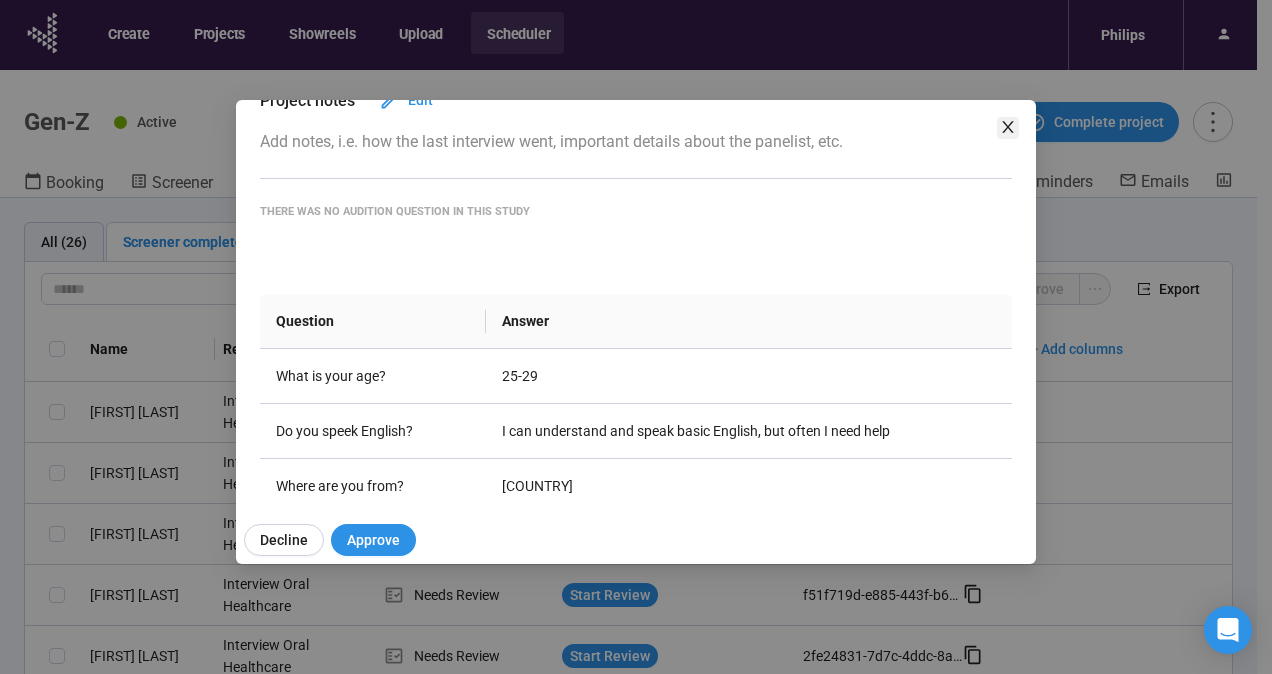 click 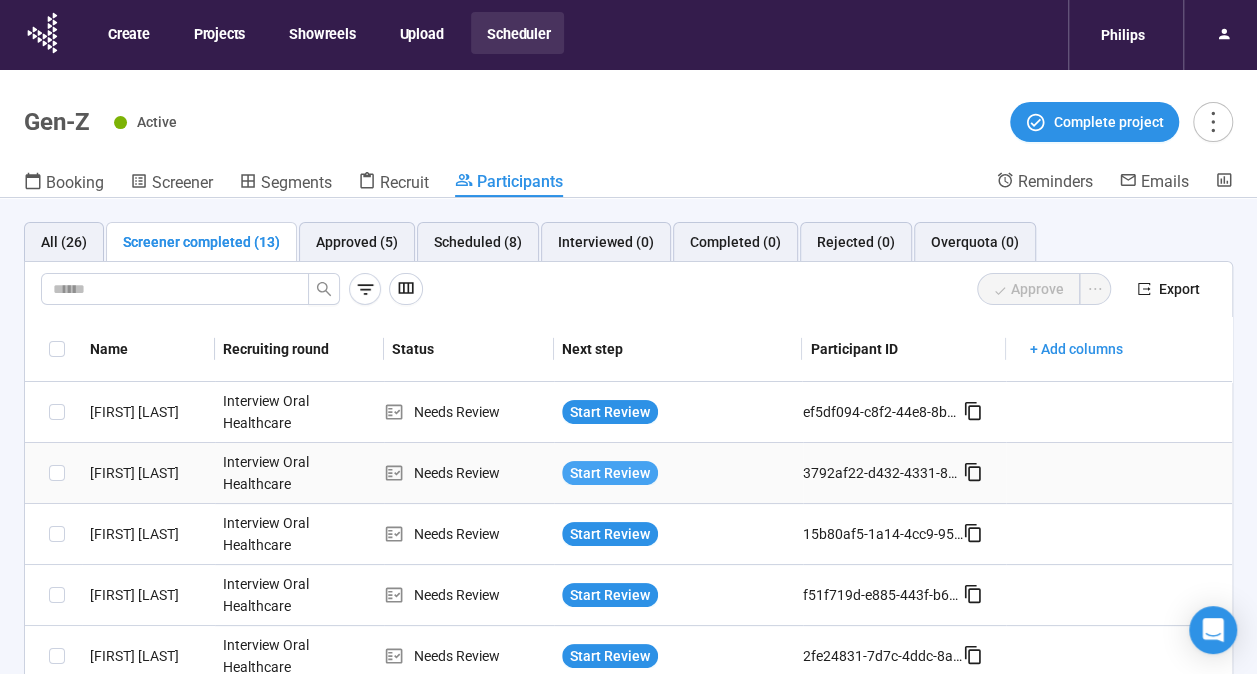 click on "Start Review" at bounding box center [610, 473] 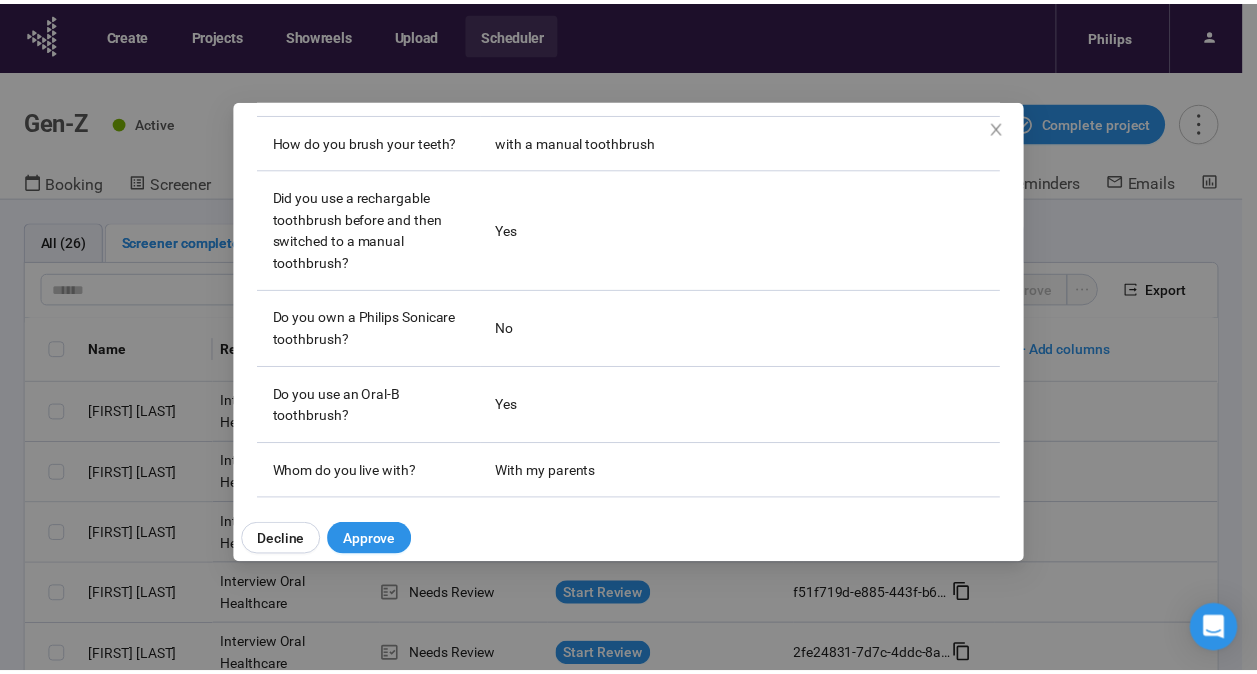 scroll, scrollTop: 588, scrollLeft: 0, axis: vertical 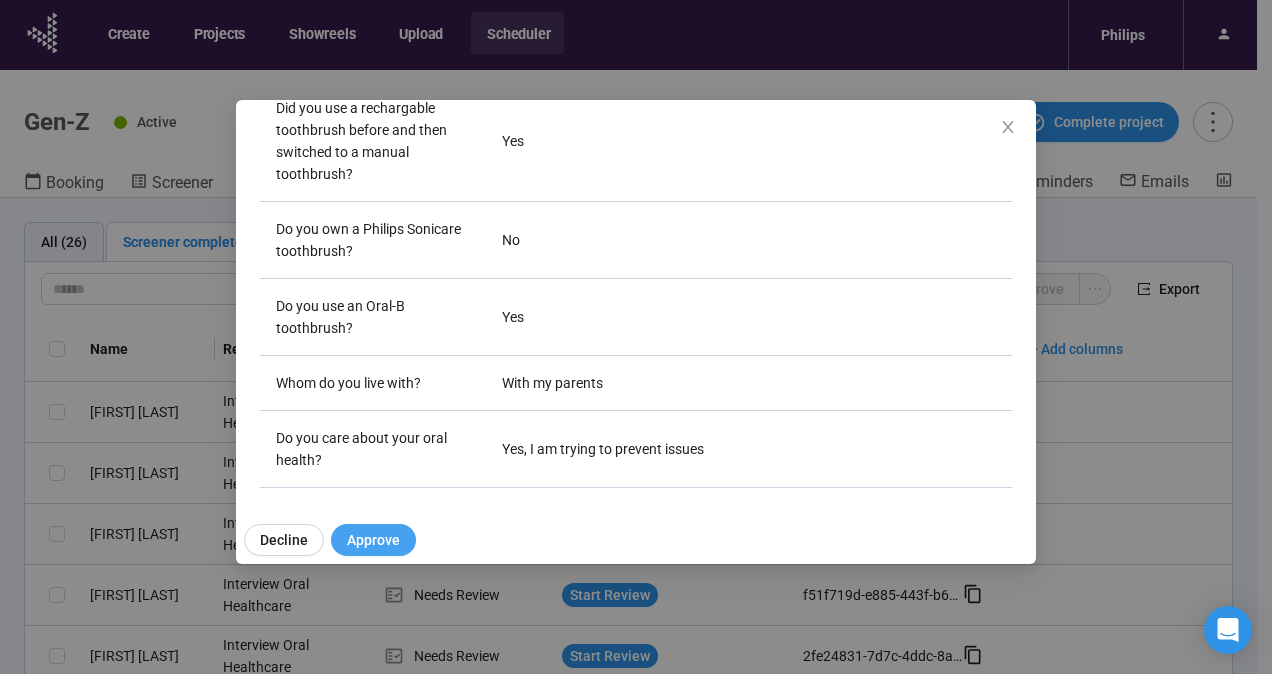 click on "Approve" at bounding box center [373, 540] 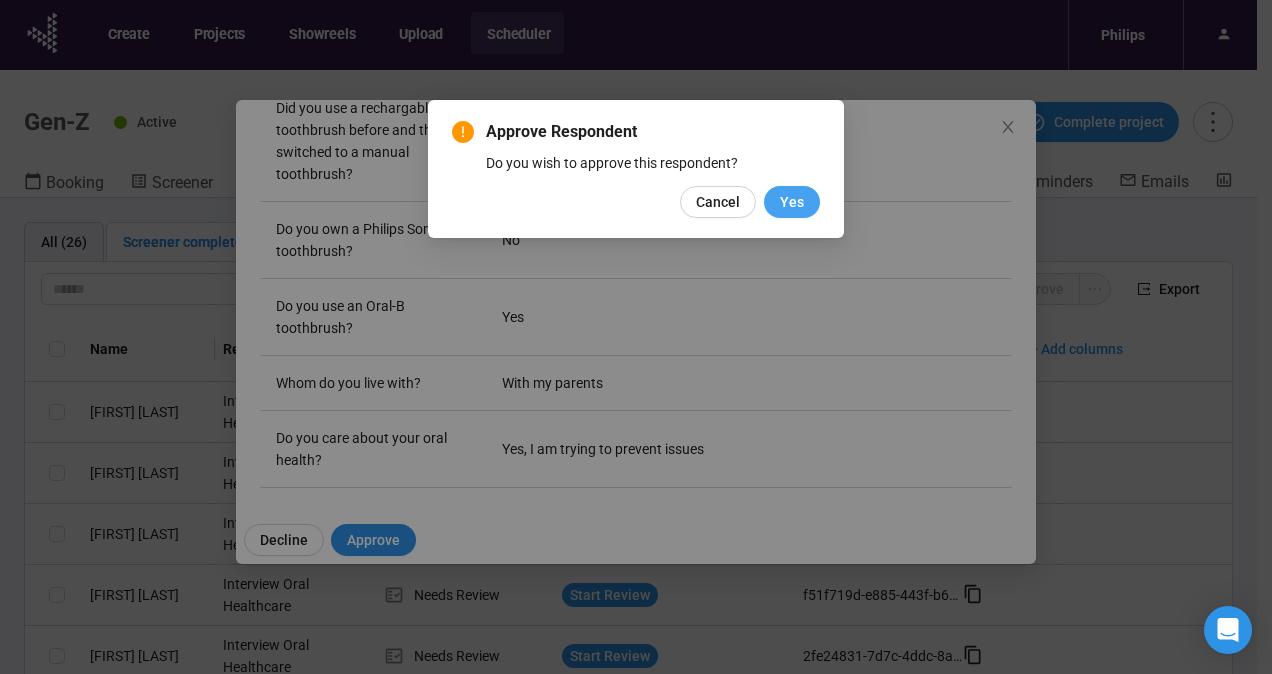 click on "Yes" at bounding box center (792, 202) 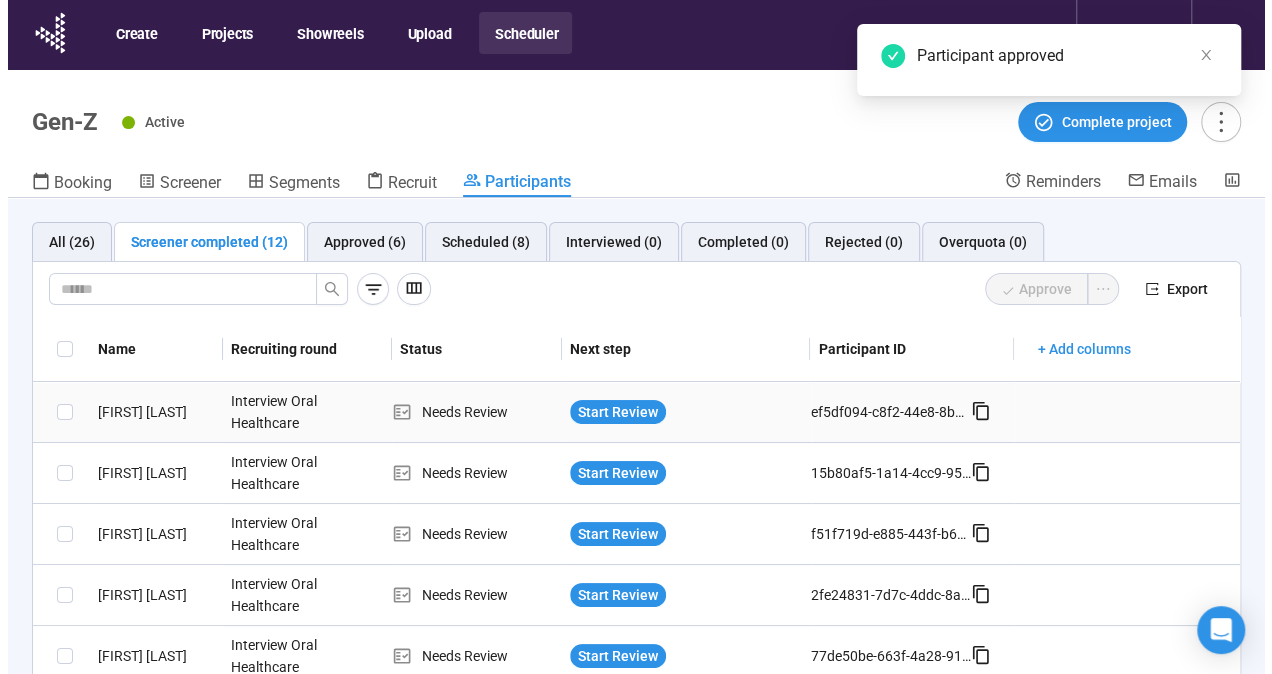 scroll, scrollTop: 100, scrollLeft: 0, axis: vertical 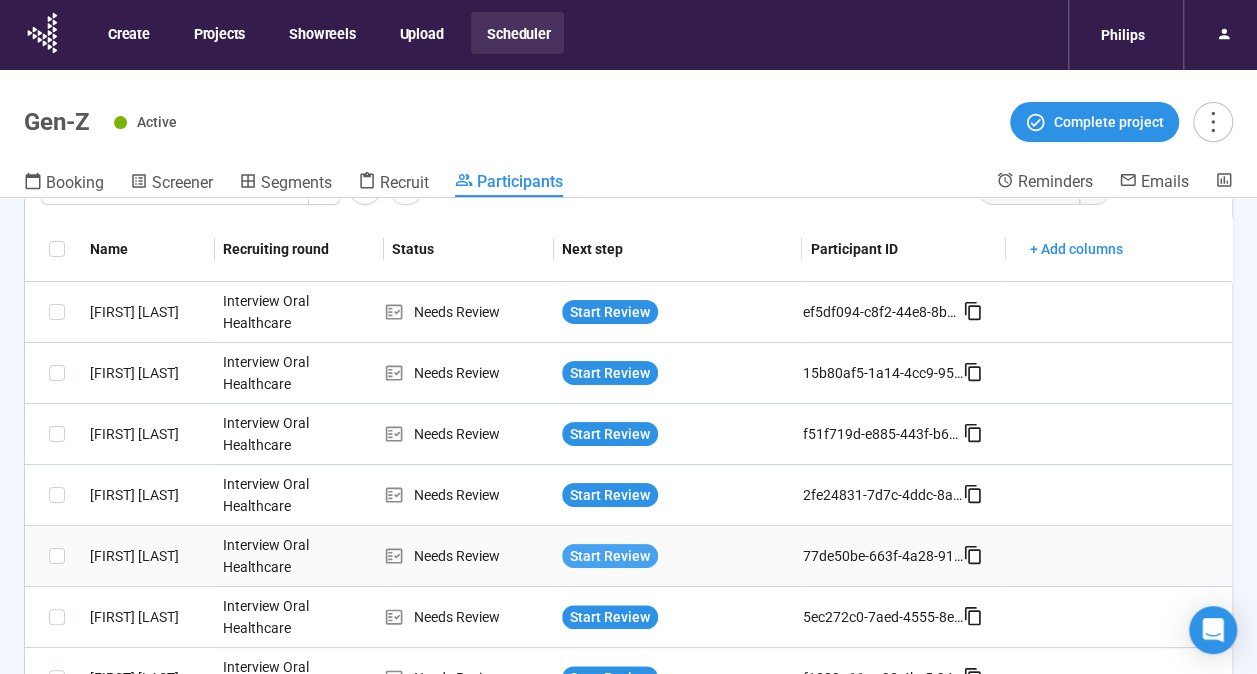 click on "Start Review" at bounding box center [610, 556] 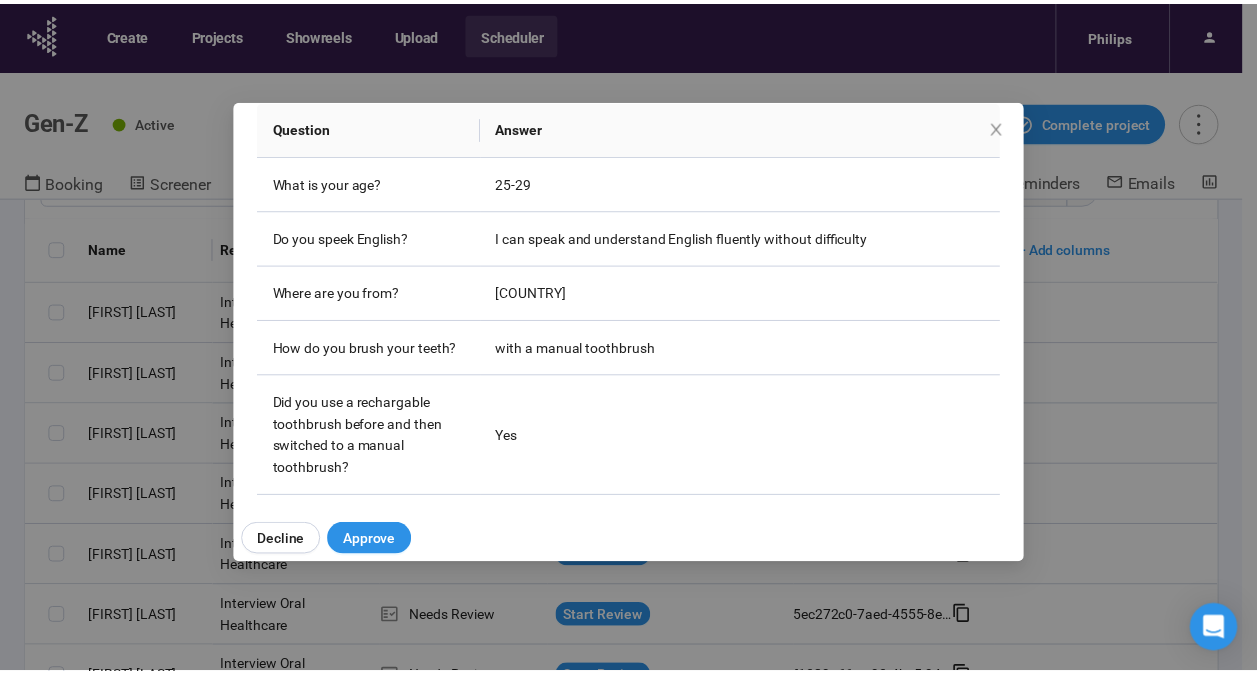 scroll, scrollTop: 300, scrollLeft: 0, axis: vertical 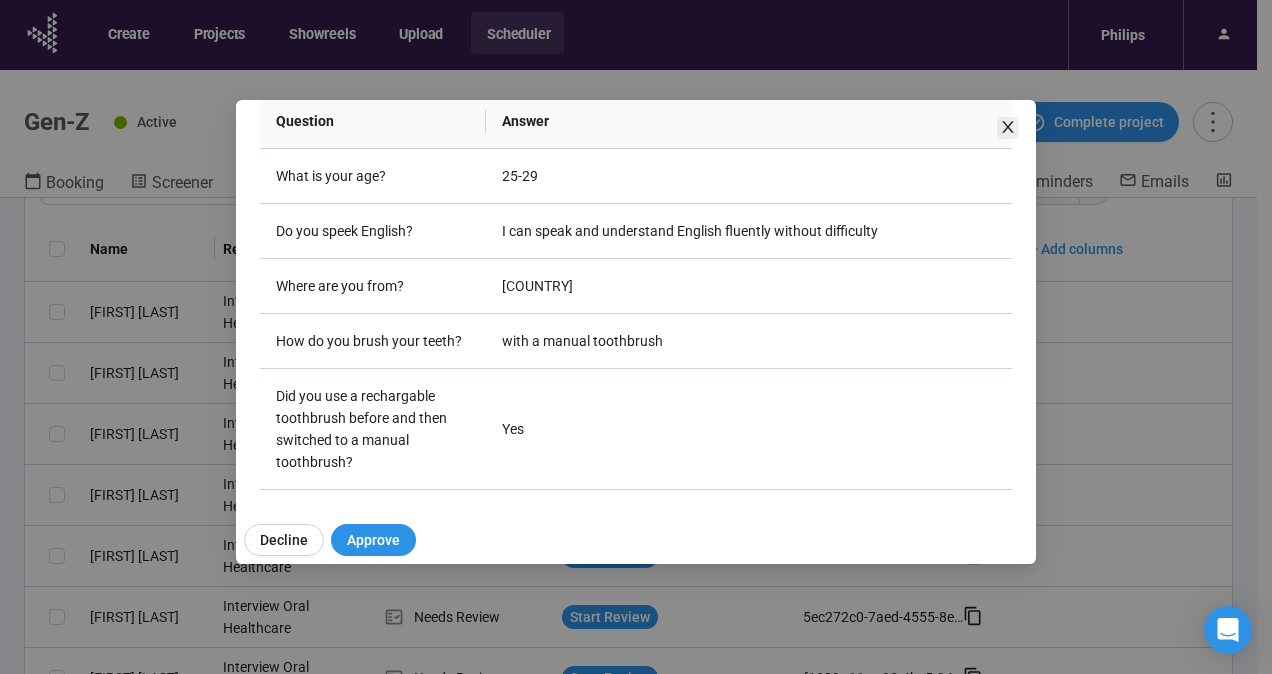 click at bounding box center [1008, 128] 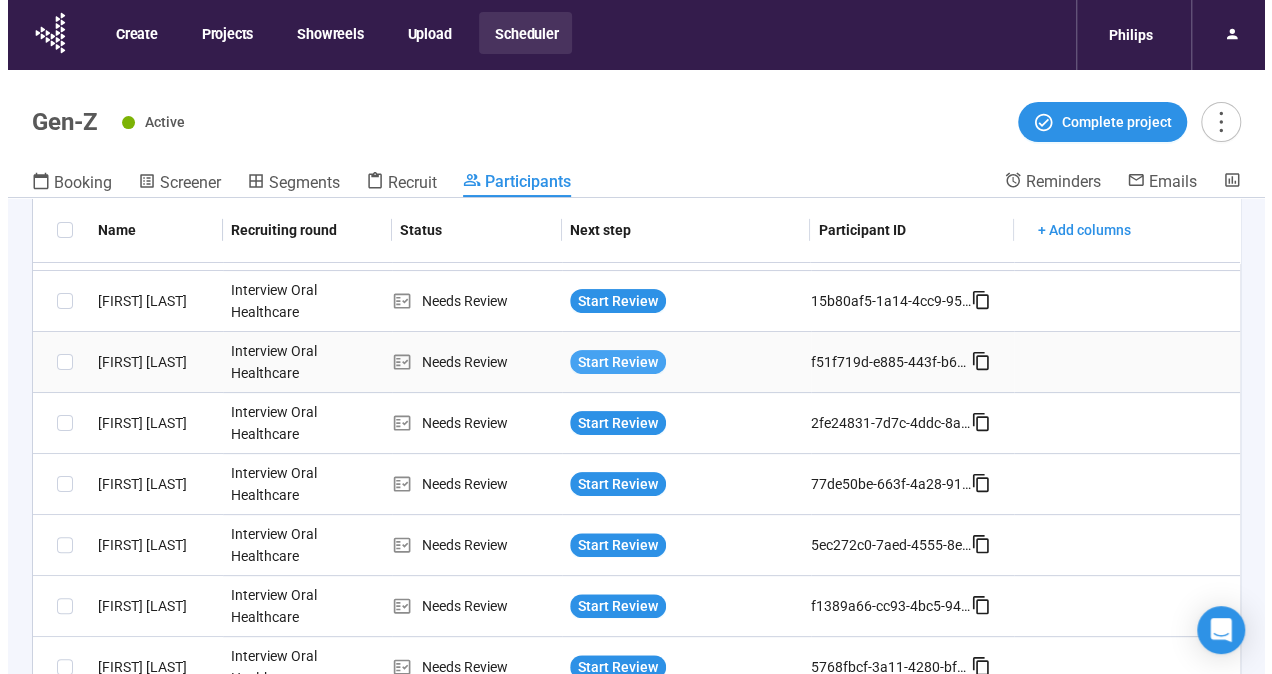 scroll, scrollTop: 200, scrollLeft: 0, axis: vertical 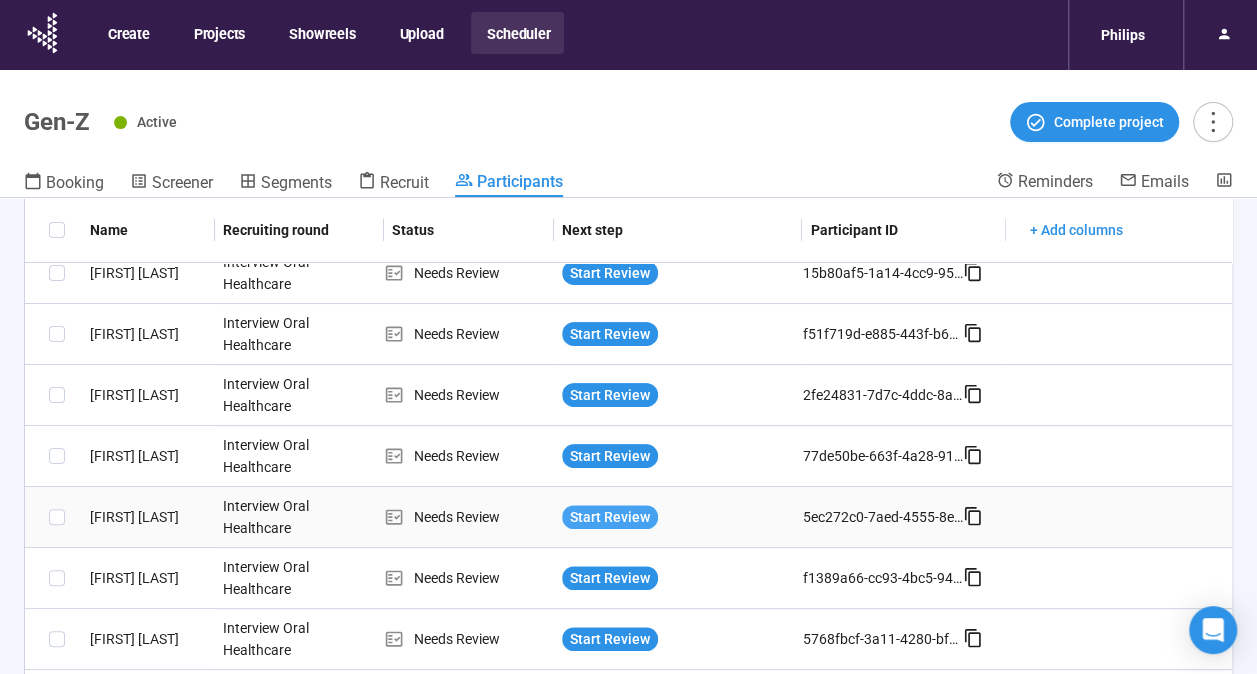 click on "Start Review" at bounding box center [610, 517] 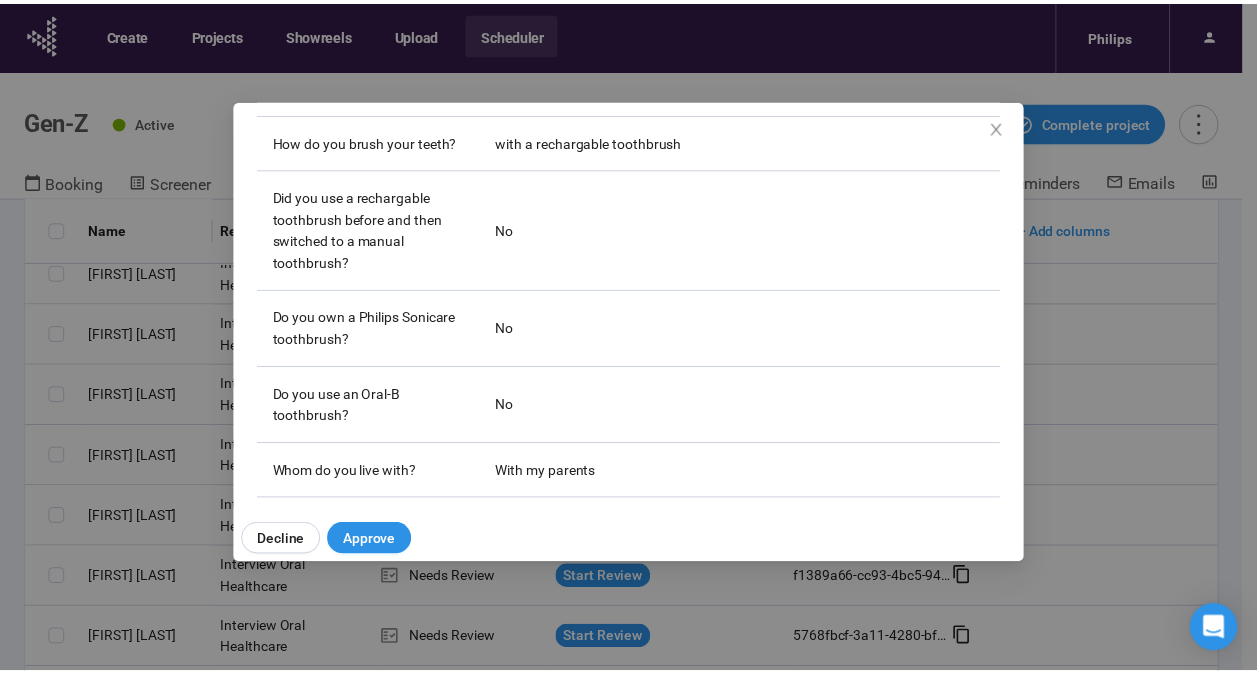 scroll, scrollTop: 588, scrollLeft: 0, axis: vertical 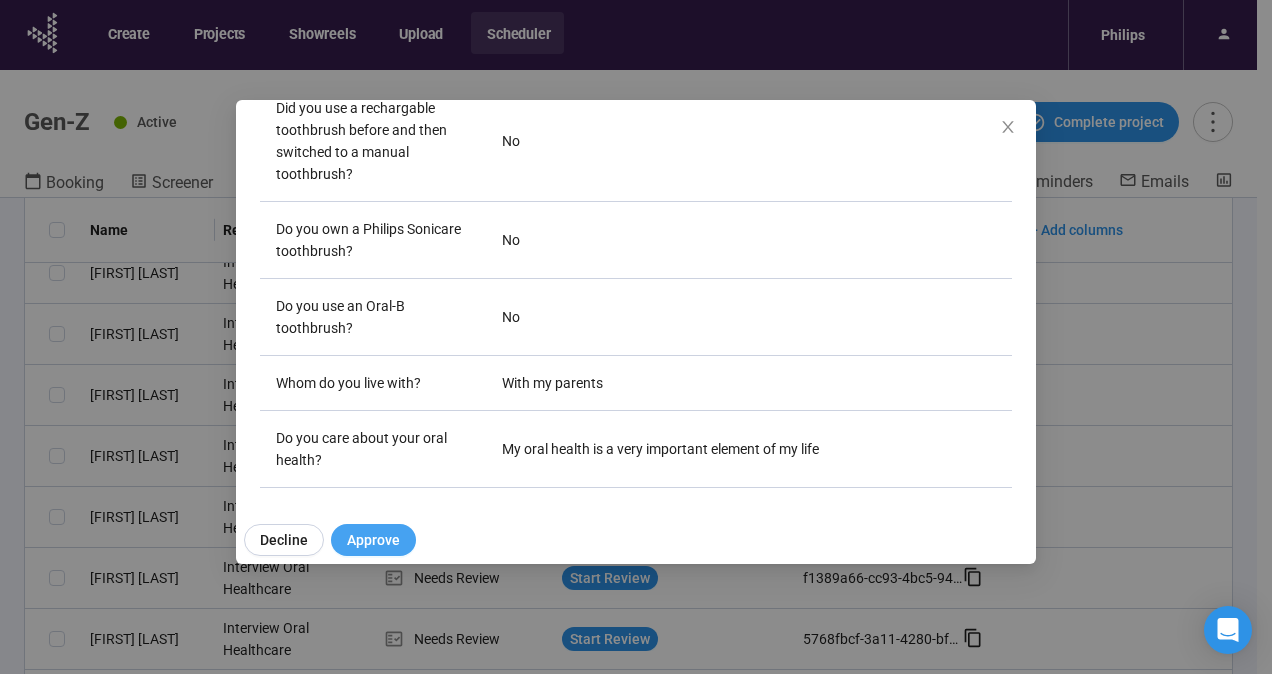 click on "Approve" at bounding box center (373, 540) 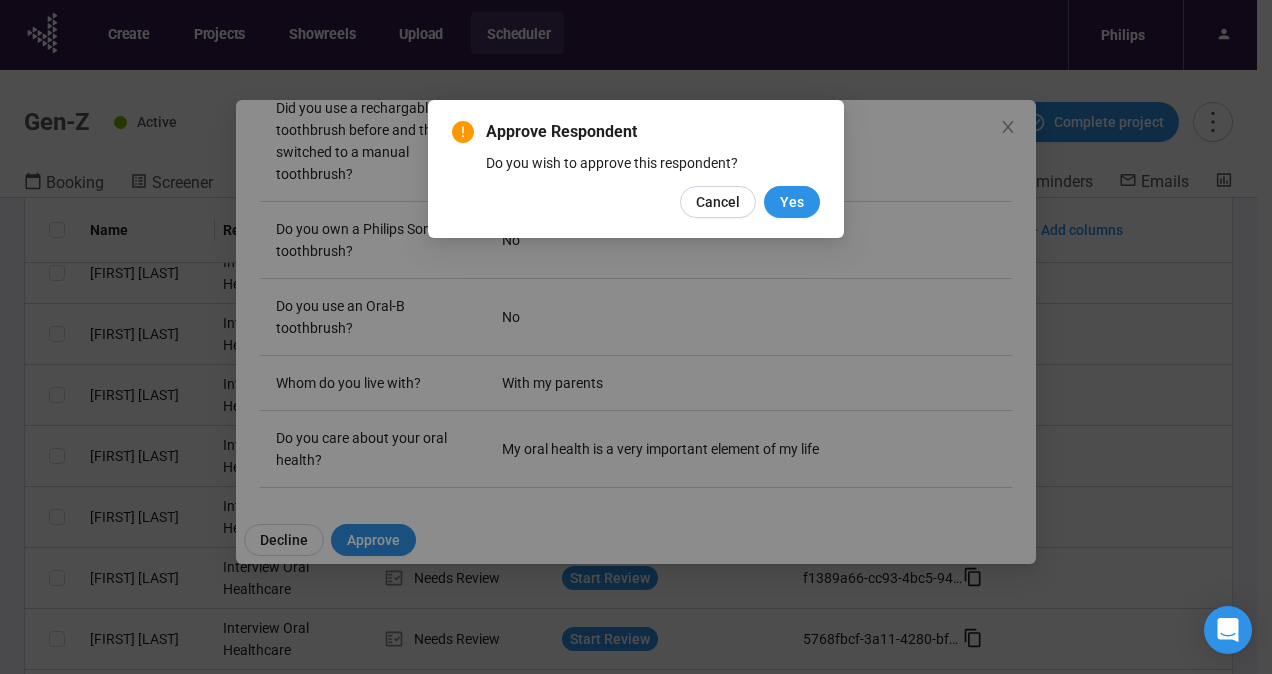 click on "Cancel Yes" at bounding box center [636, 202] 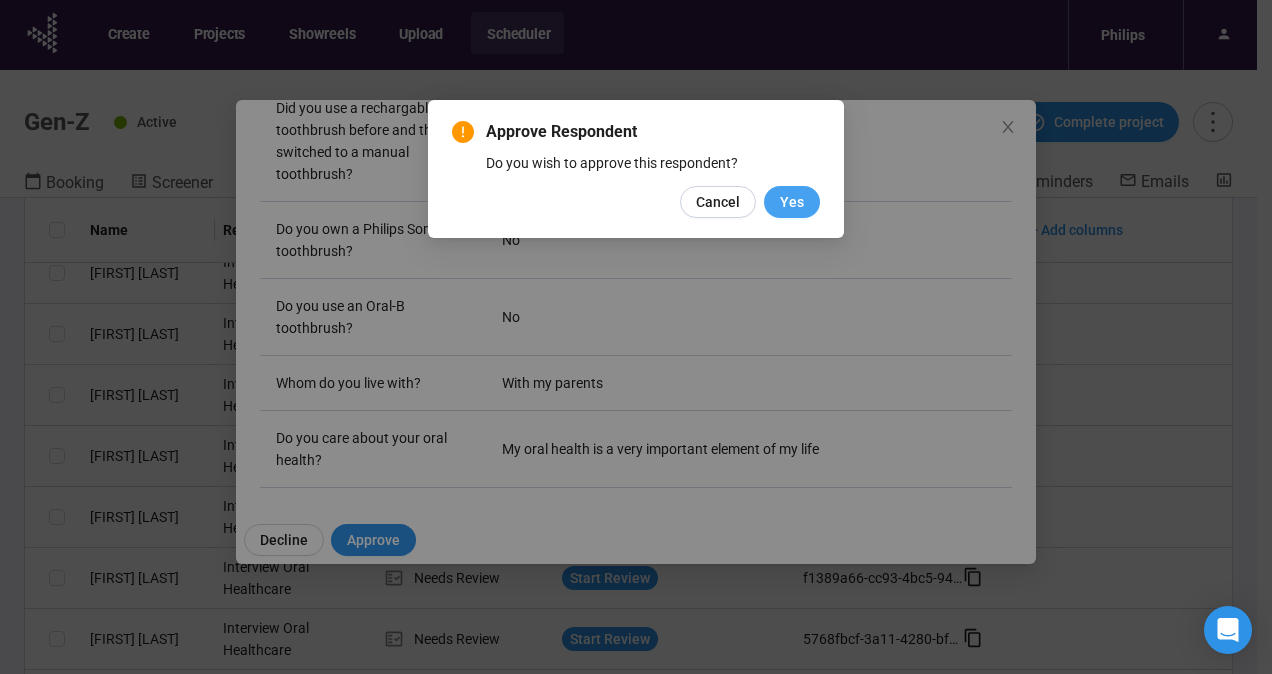 click on "Yes" at bounding box center [792, 202] 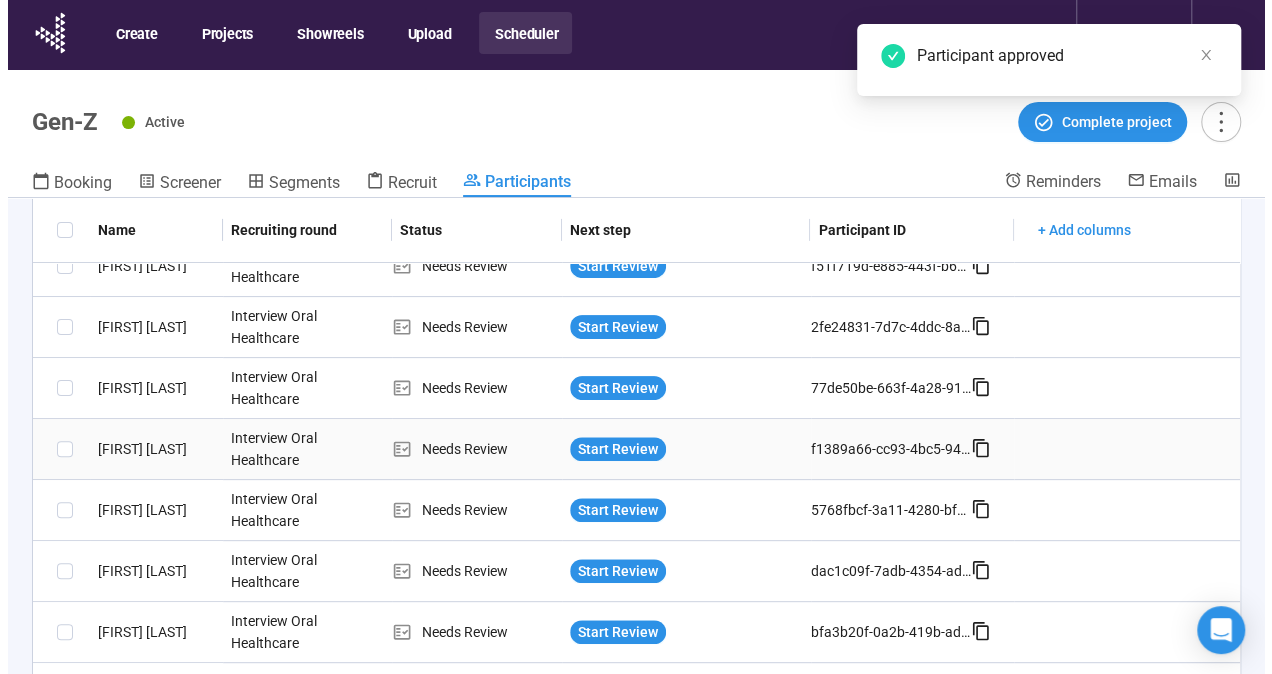 scroll, scrollTop: 300, scrollLeft: 0, axis: vertical 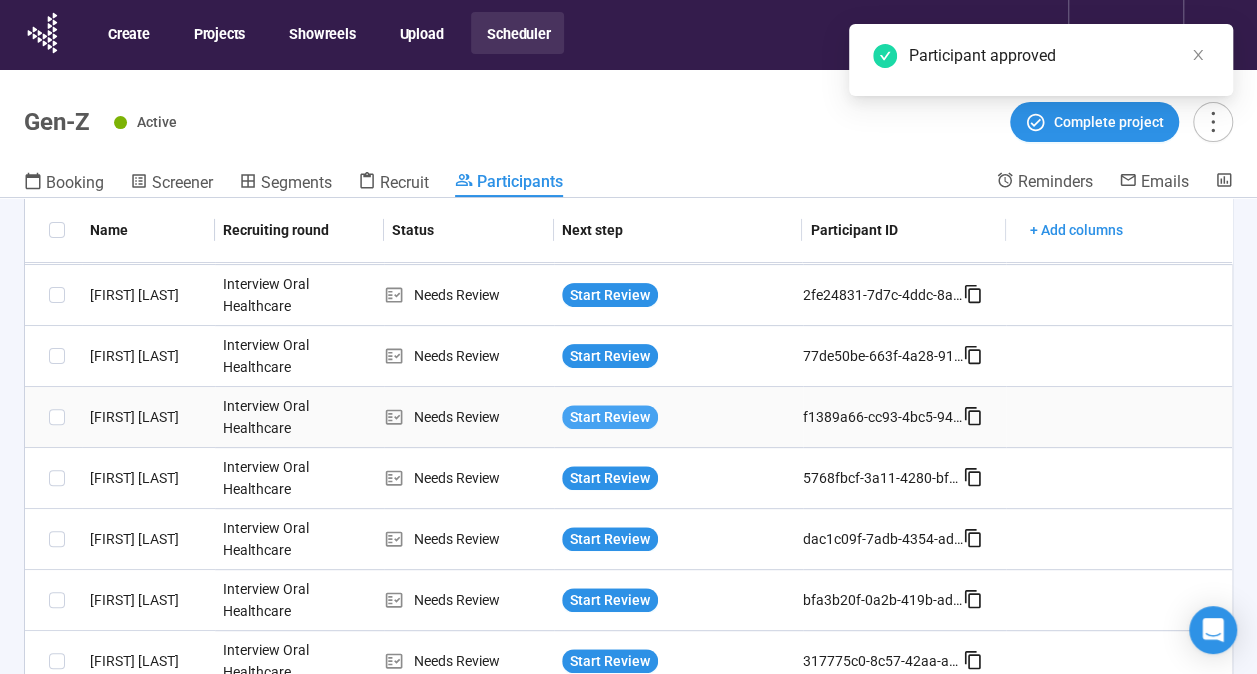 click on "Start Review" at bounding box center (610, 417) 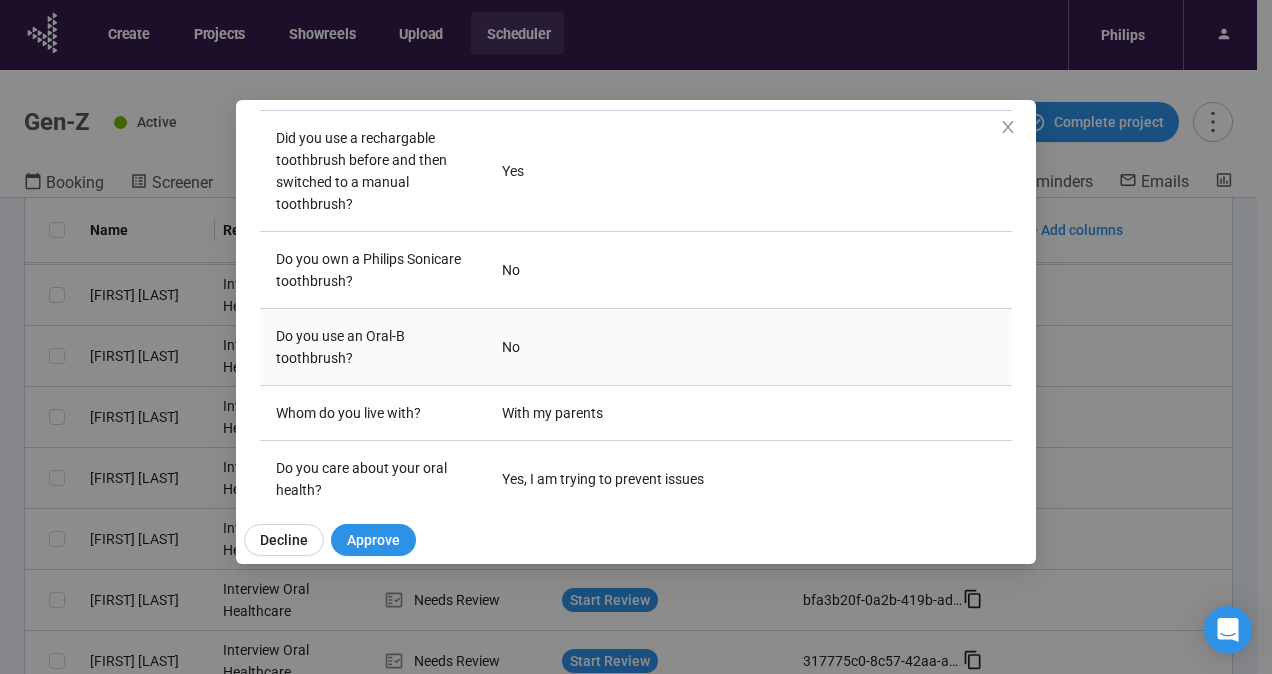 scroll, scrollTop: 588, scrollLeft: 0, axis: vertical 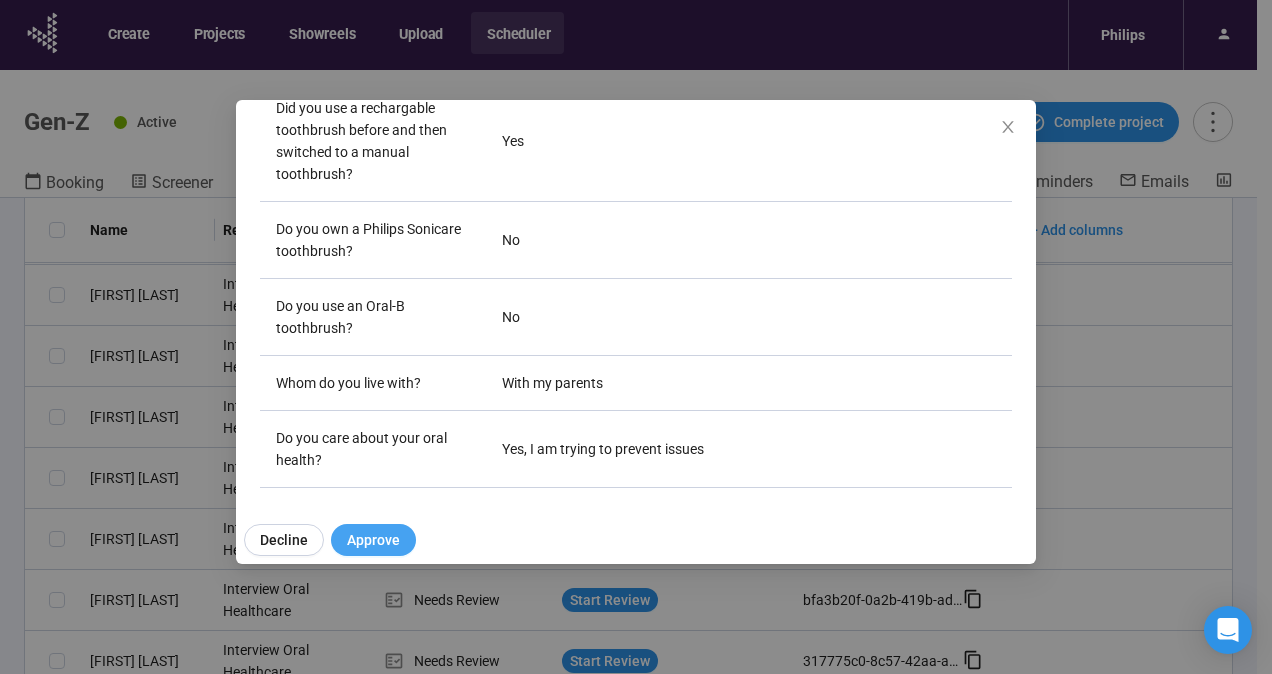 click on "Approve" at bounding box center [373, 540] 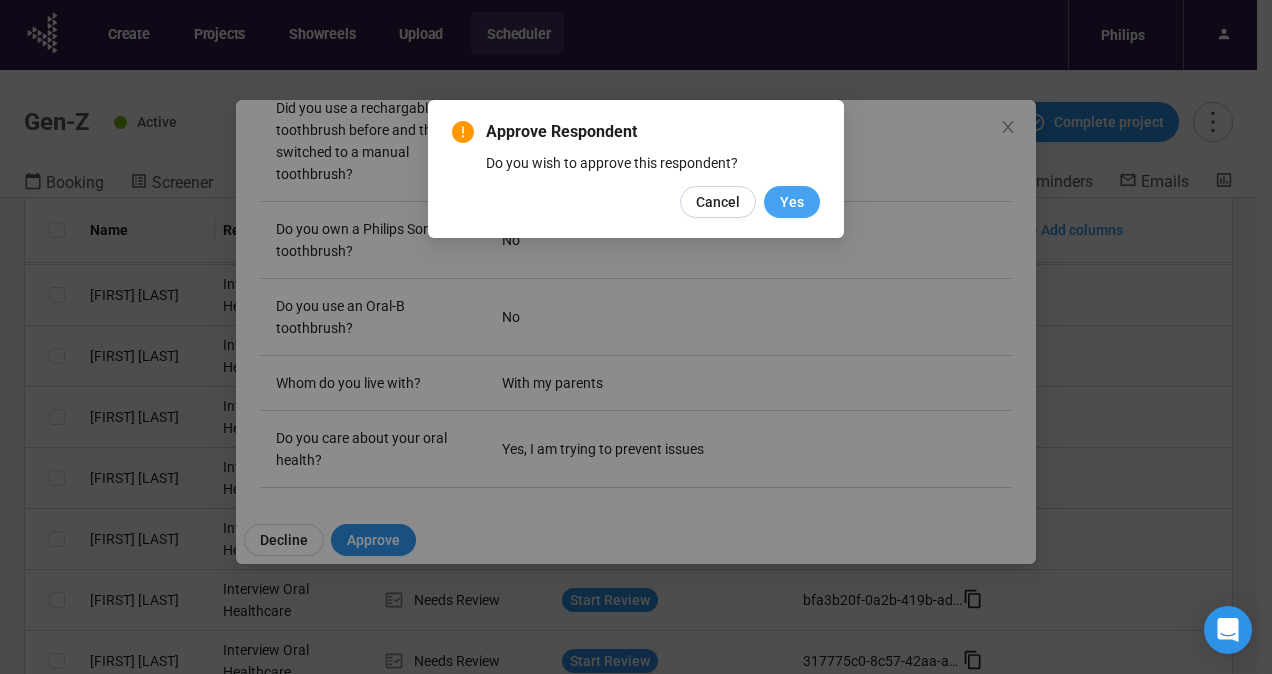 click on "Yes" at bounding box center [792, 202] 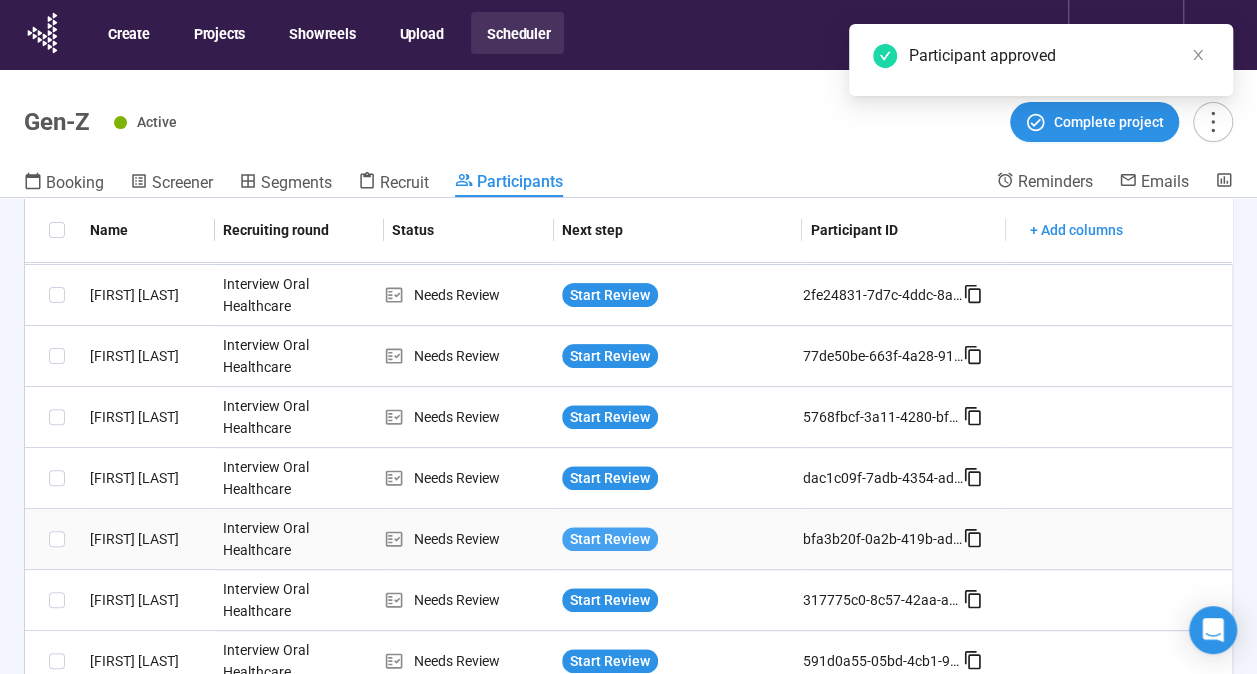 click on "Start Review" at bounding box center [610, 539] 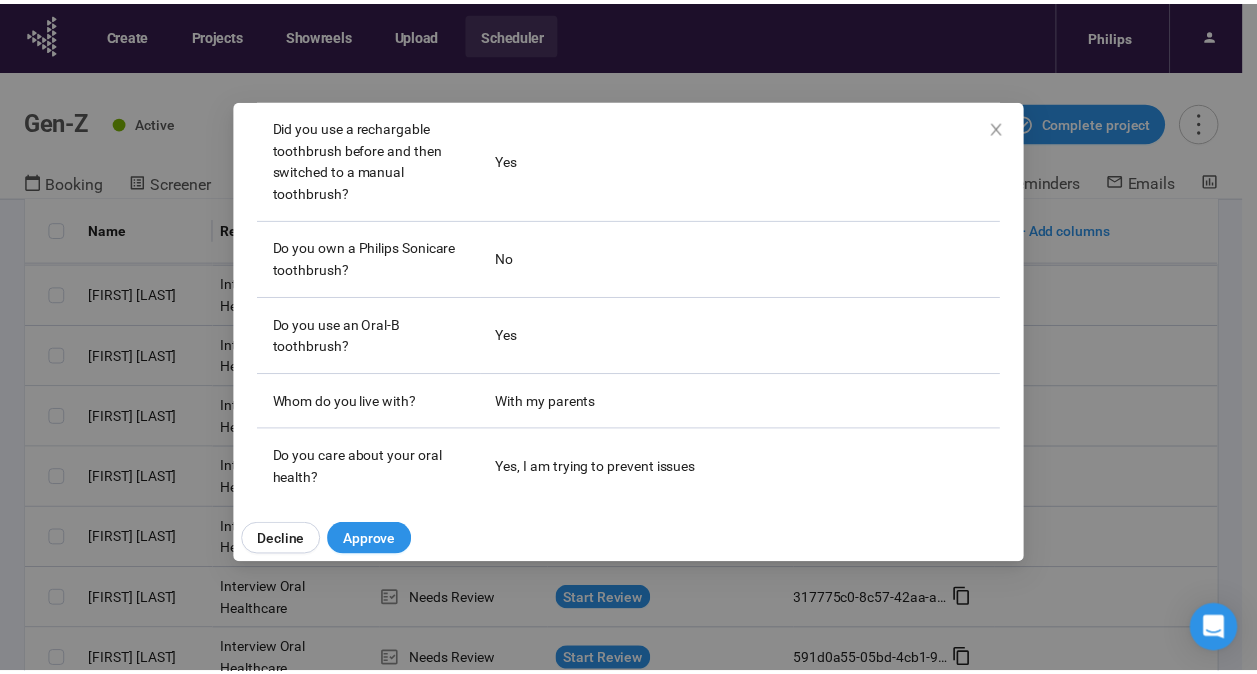 scroll, scrollTop: 588, scrollLeft: 0, axis: vertical 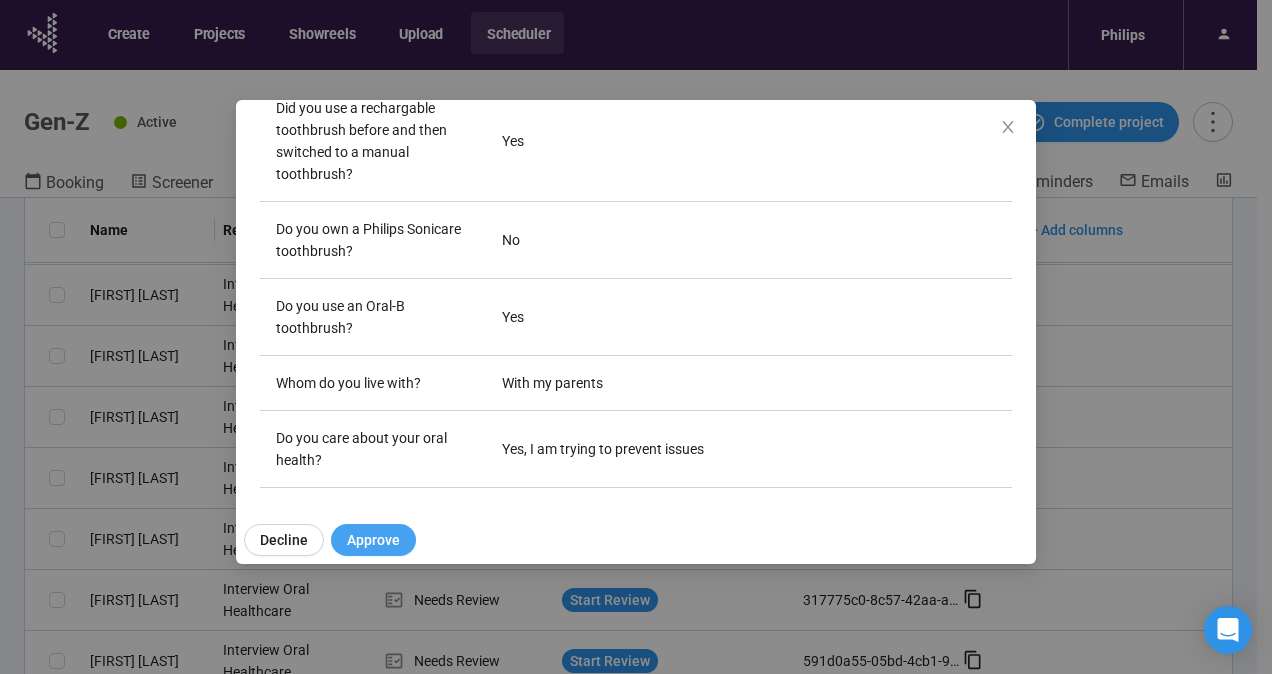 click on "Approve" at bounding box center (373, 540) 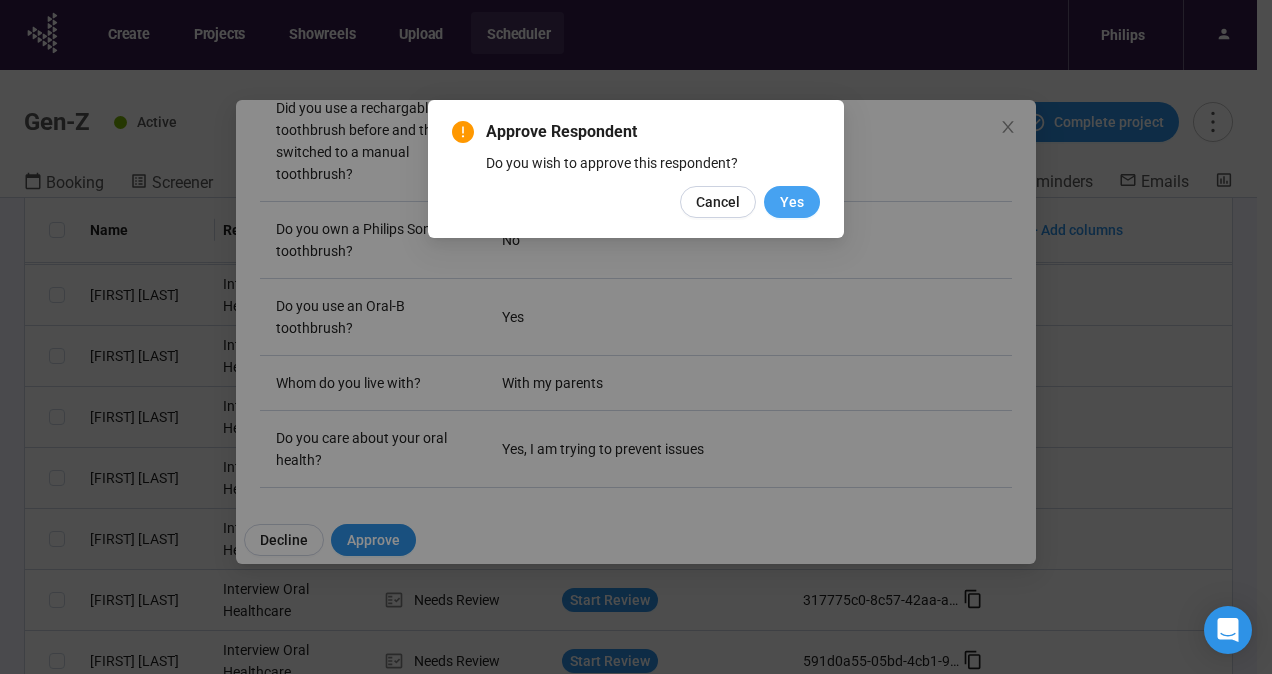 click on "Yes" at bounding box center [792, 202] 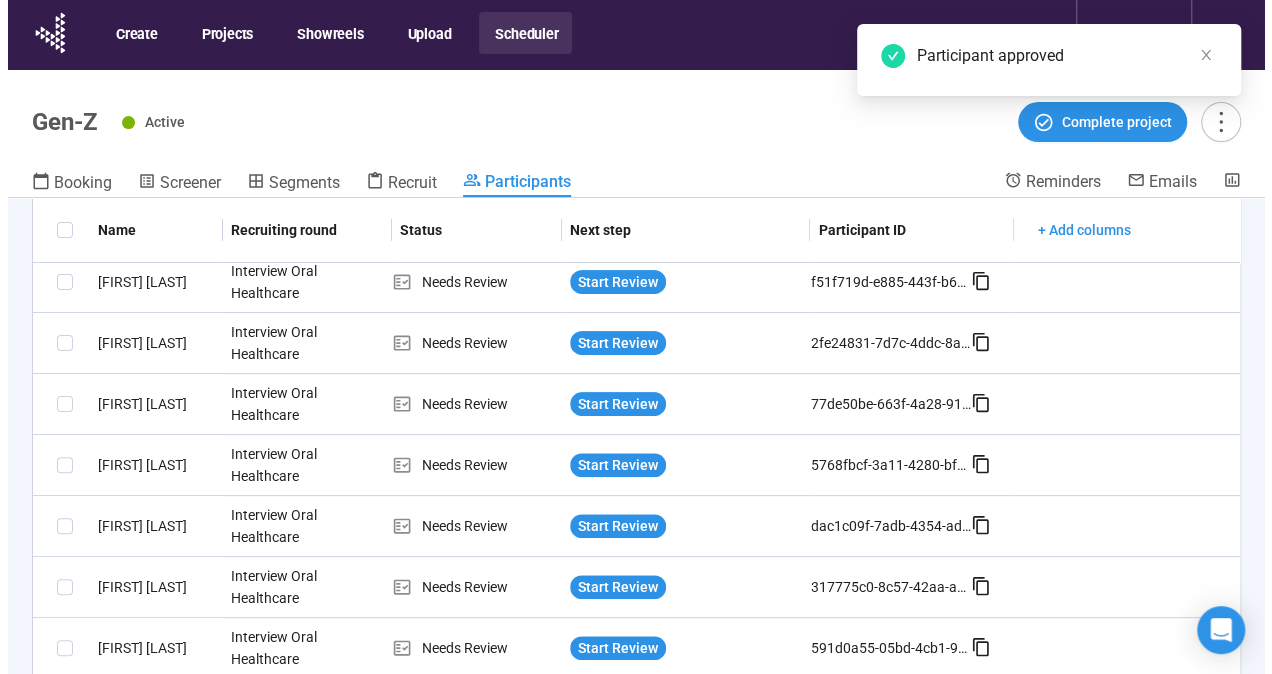scroll, scrollTop: 247, scrollLeft: 0, axis: vertical 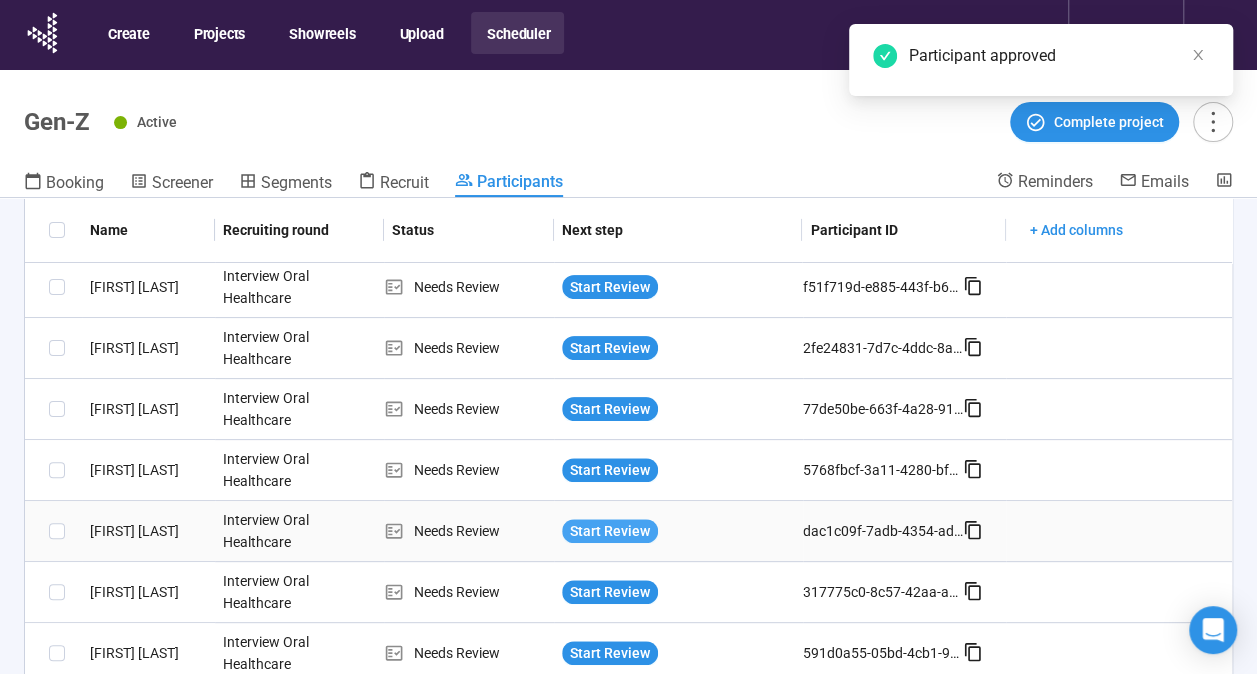 click on "Start Review" at bounding box center [610, 531] 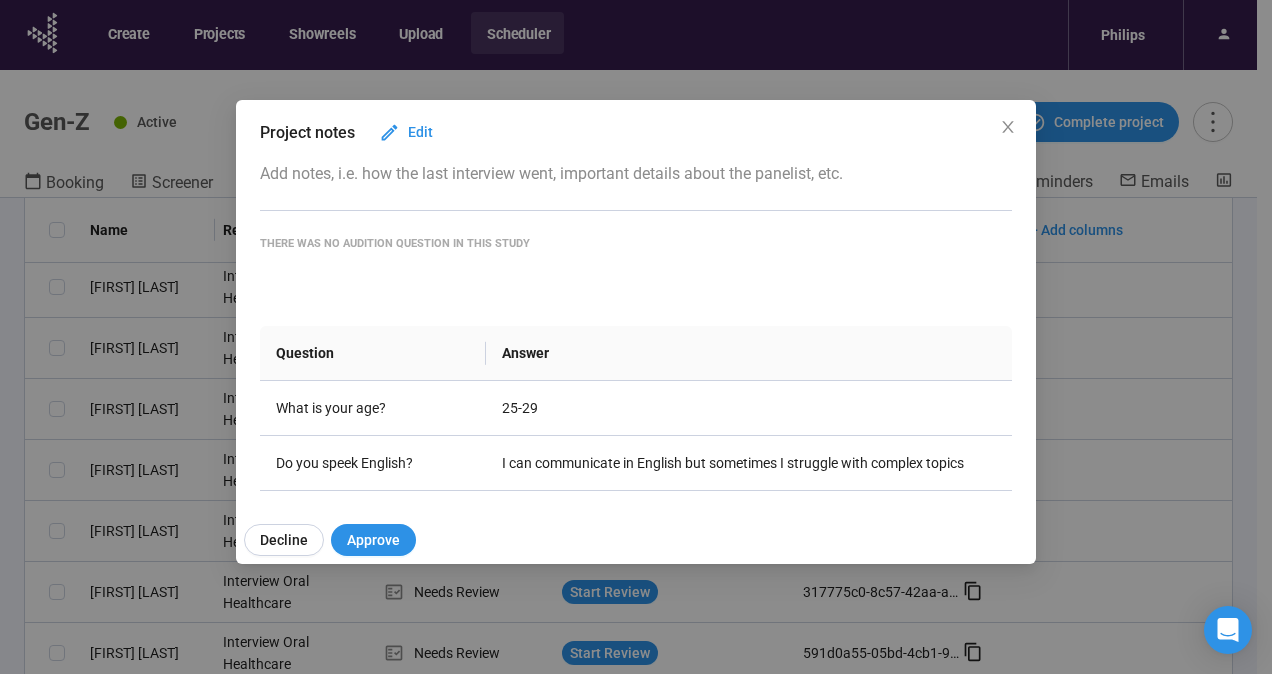 scroll, scrollTop: 100, scrollLeft: 0, axis: vertical 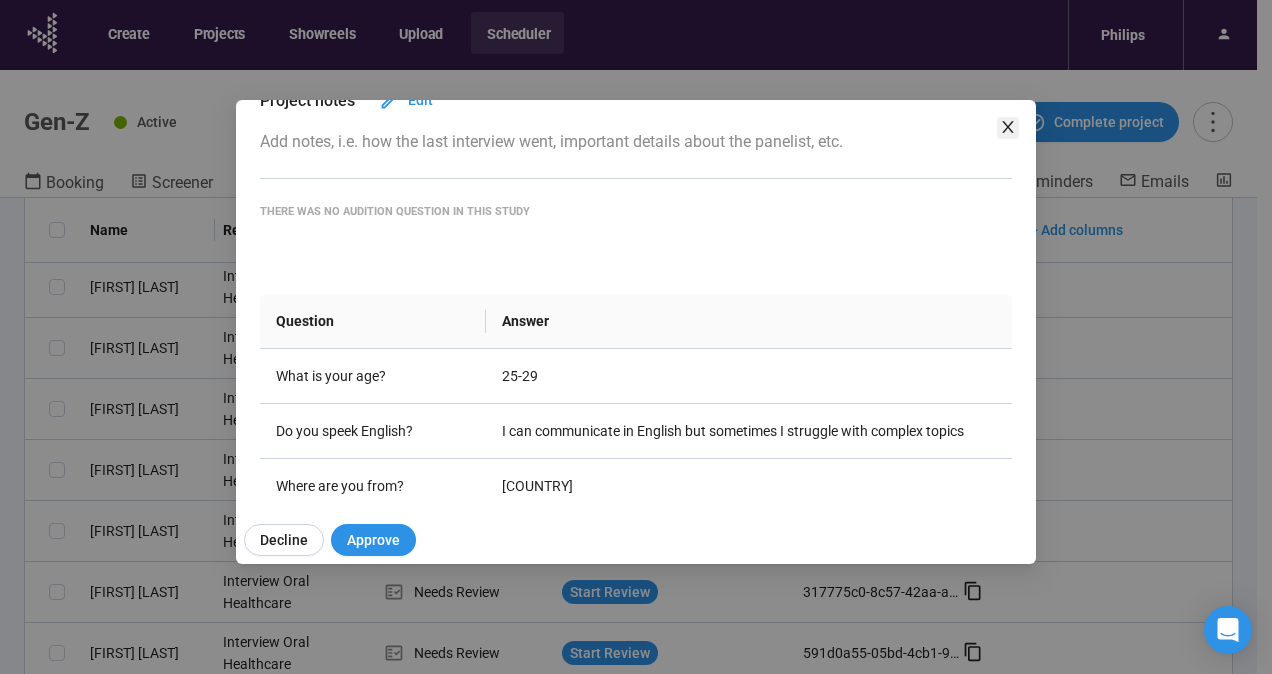 click at bounding box center (1008, 128) 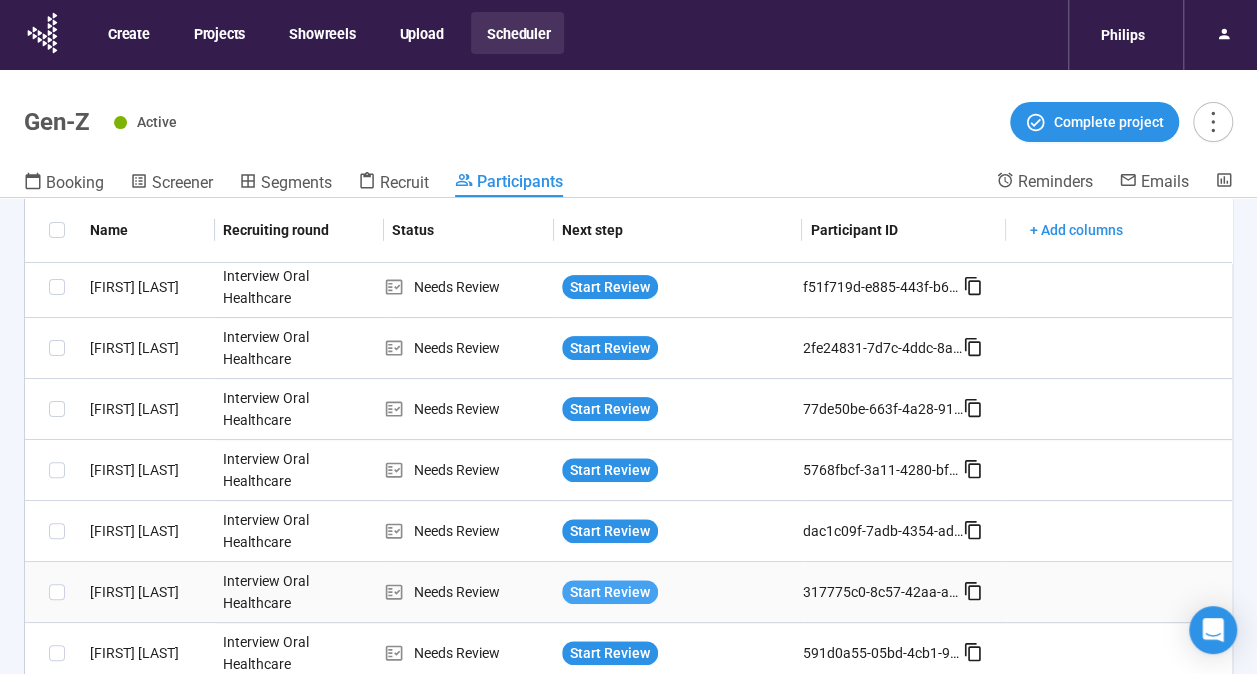 click on "Start Review" at bounding box center (610, 592) 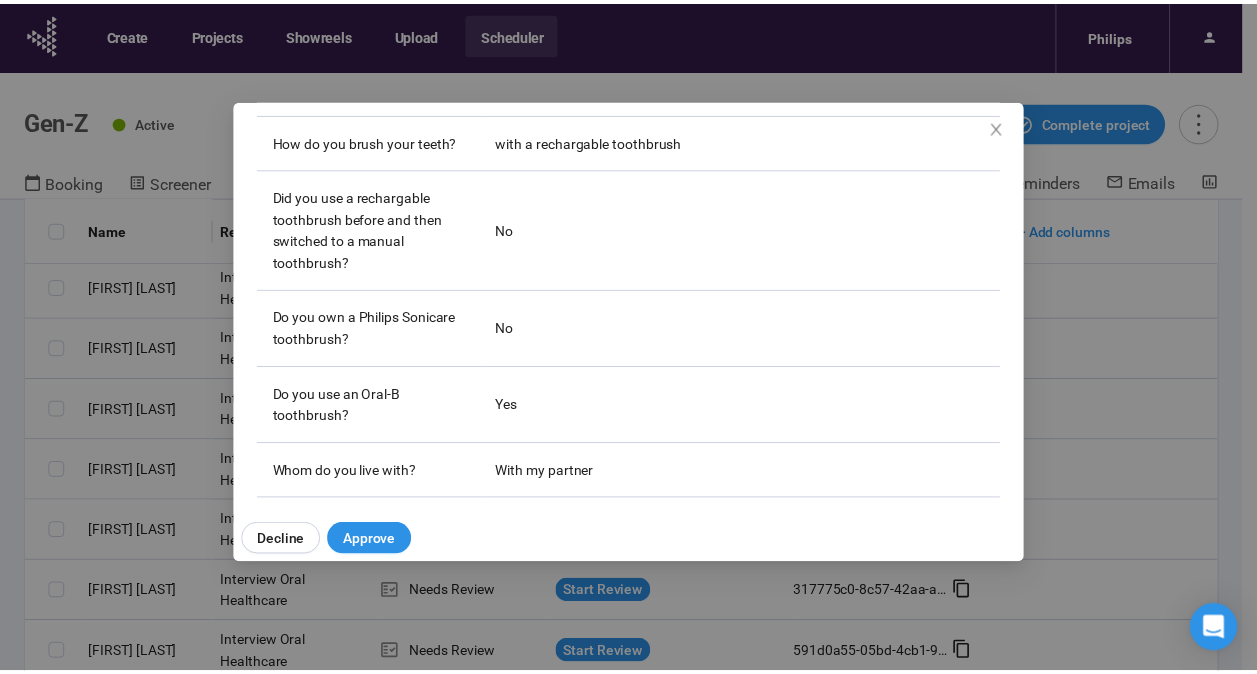 scroll, scrollTop: 588, scrollLeft: 0, axis: vertical 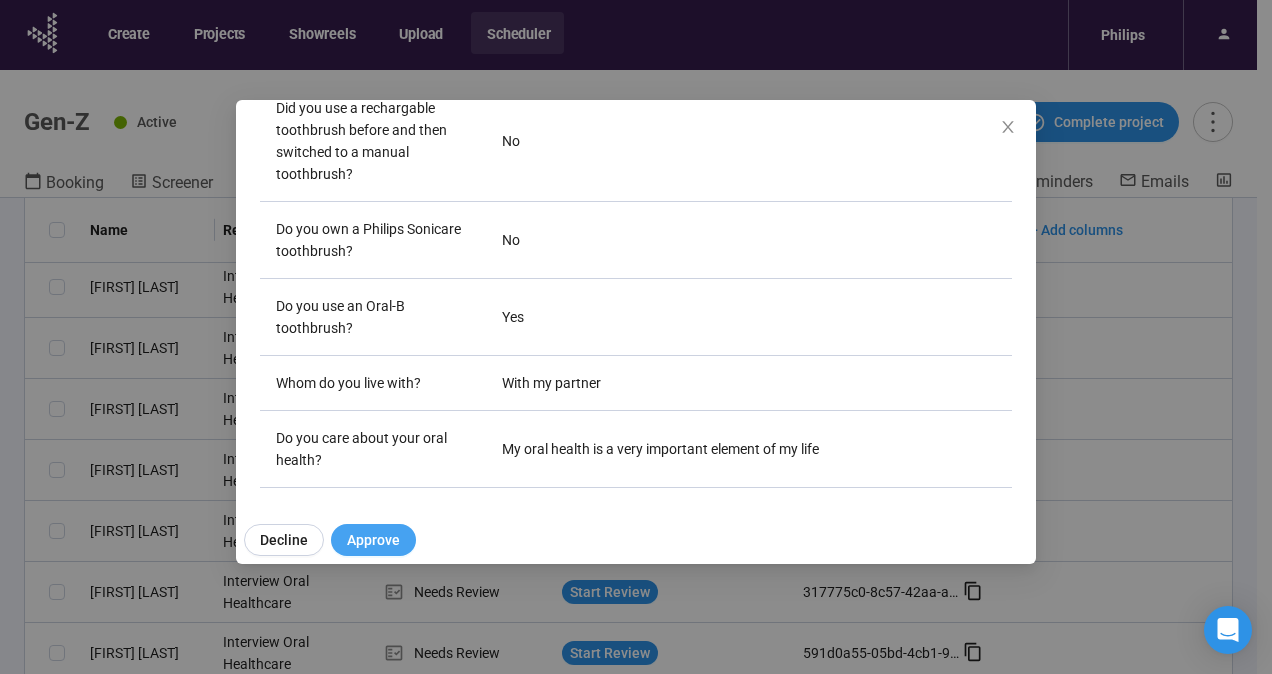 click on "Approve" at bounding box center (373, 540) 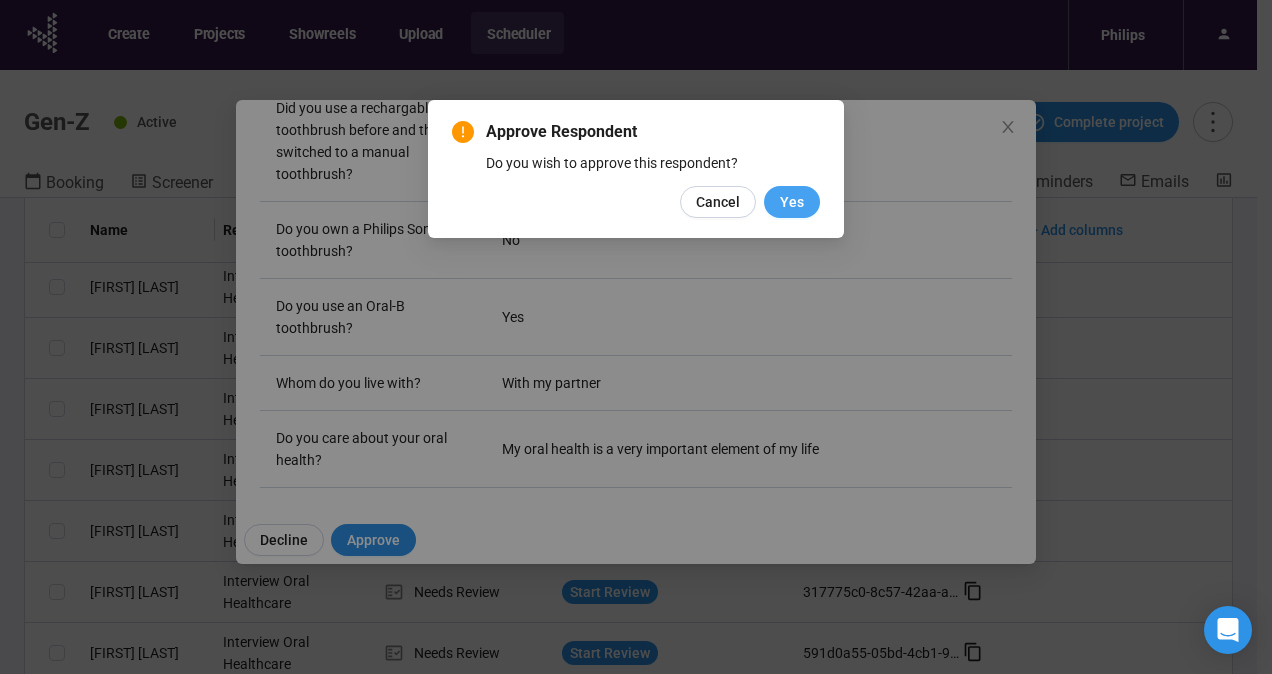 click on "Yes" at bounding box center [792, 202] 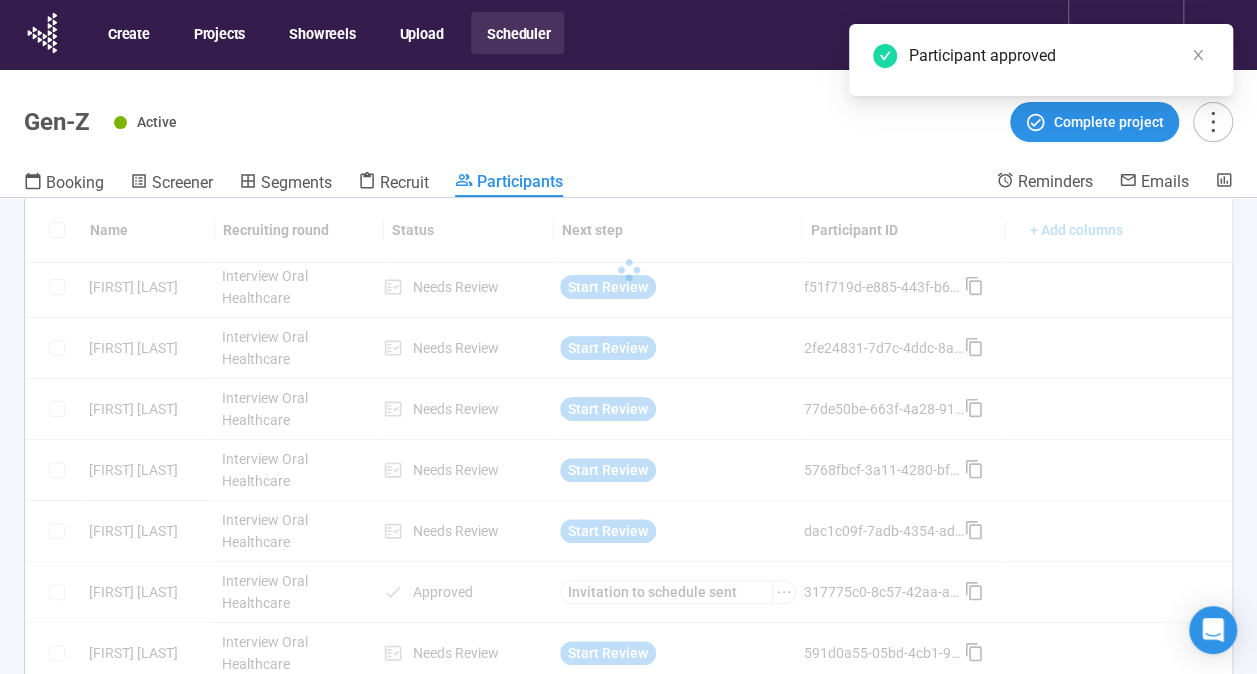 scroll, scrollTop: 186, scrollLeft: 0, axis: vertical 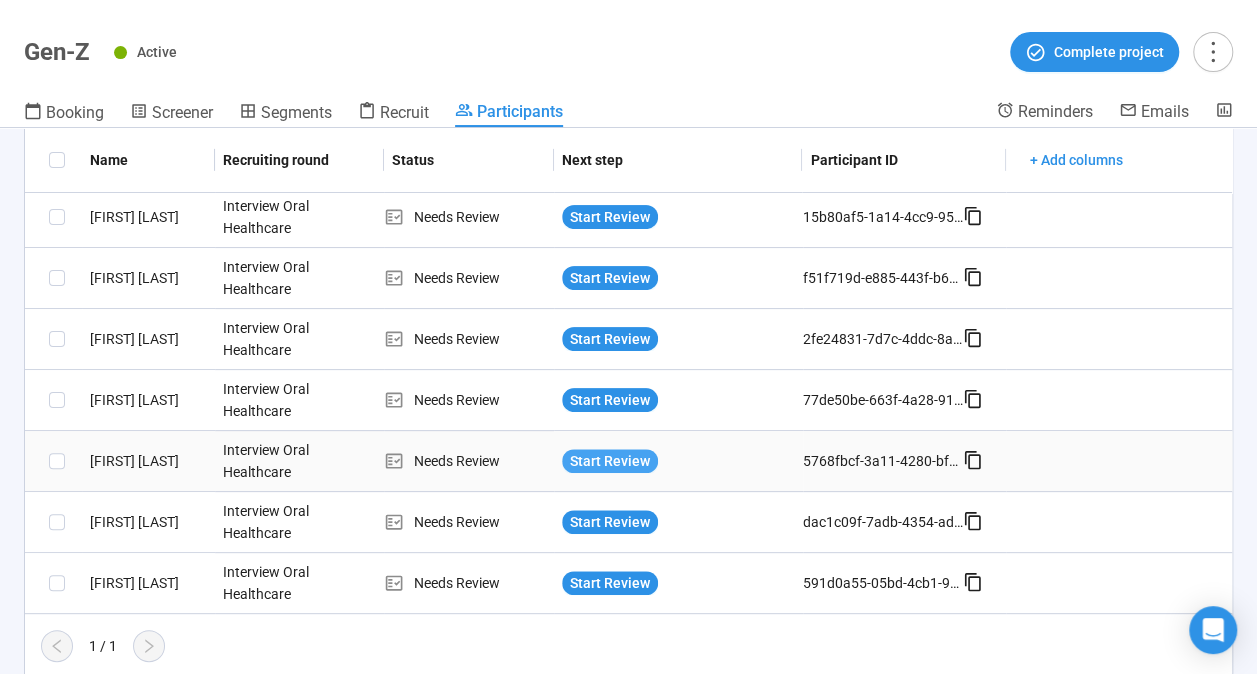 click on "Start Review" at bounding box center (610, 461) 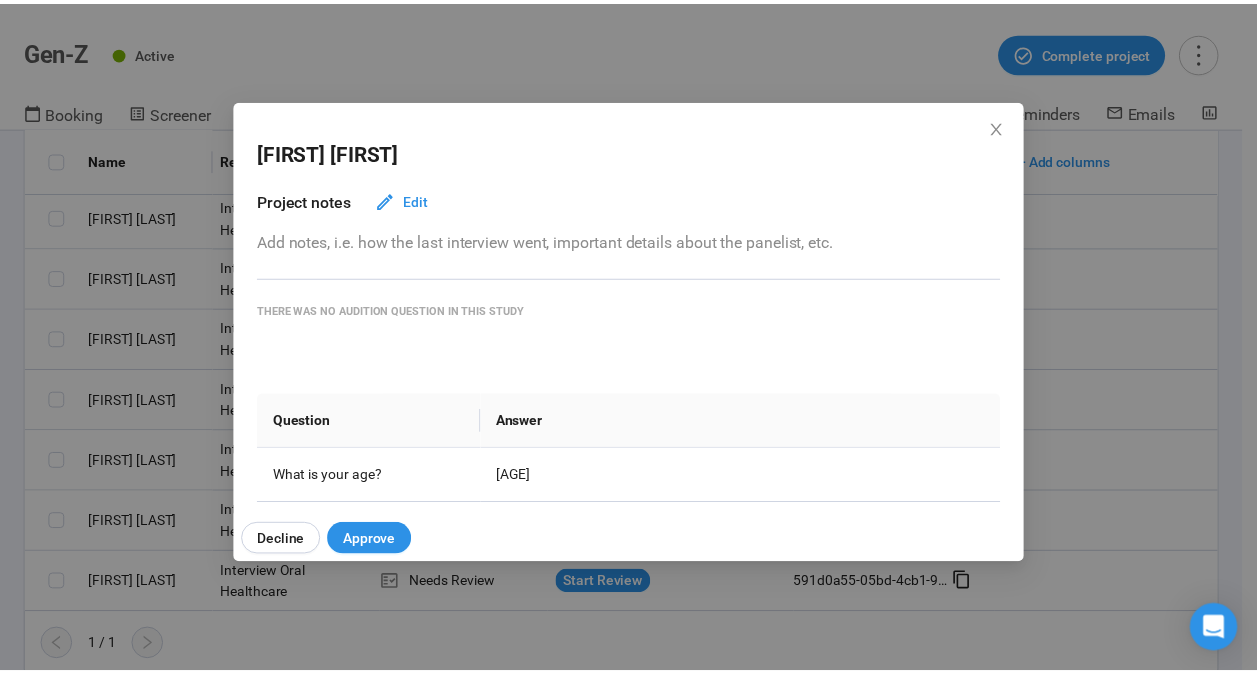 scroll, scrollTop: 100, scrollLeft: 0, axis: vertical 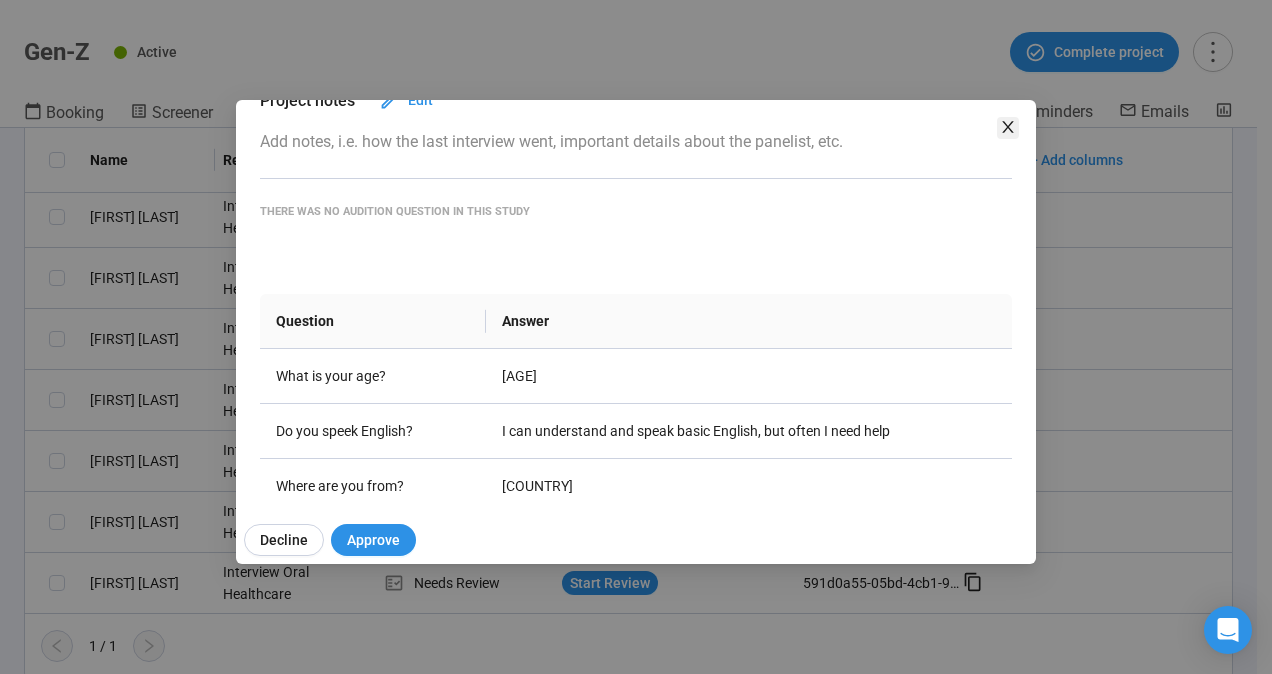 click at bounding box center [1008, 128] 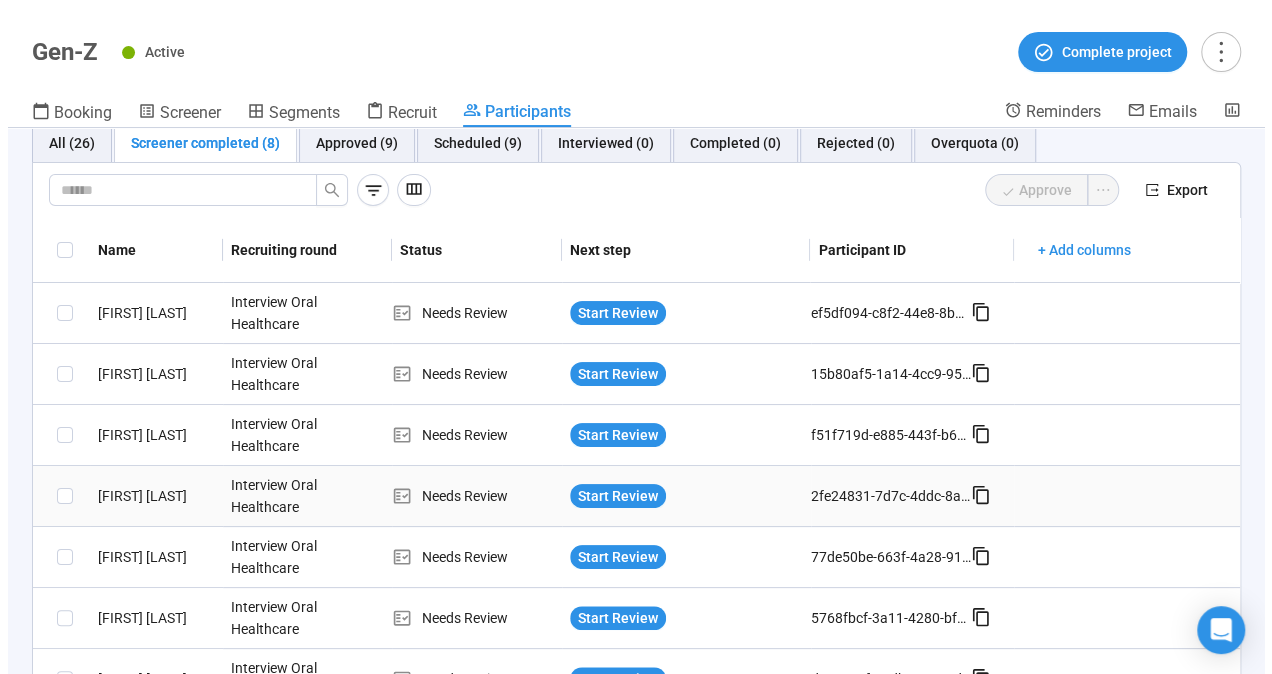 scroll, scrollTop: 0, scrollLeft: 0, axis: both 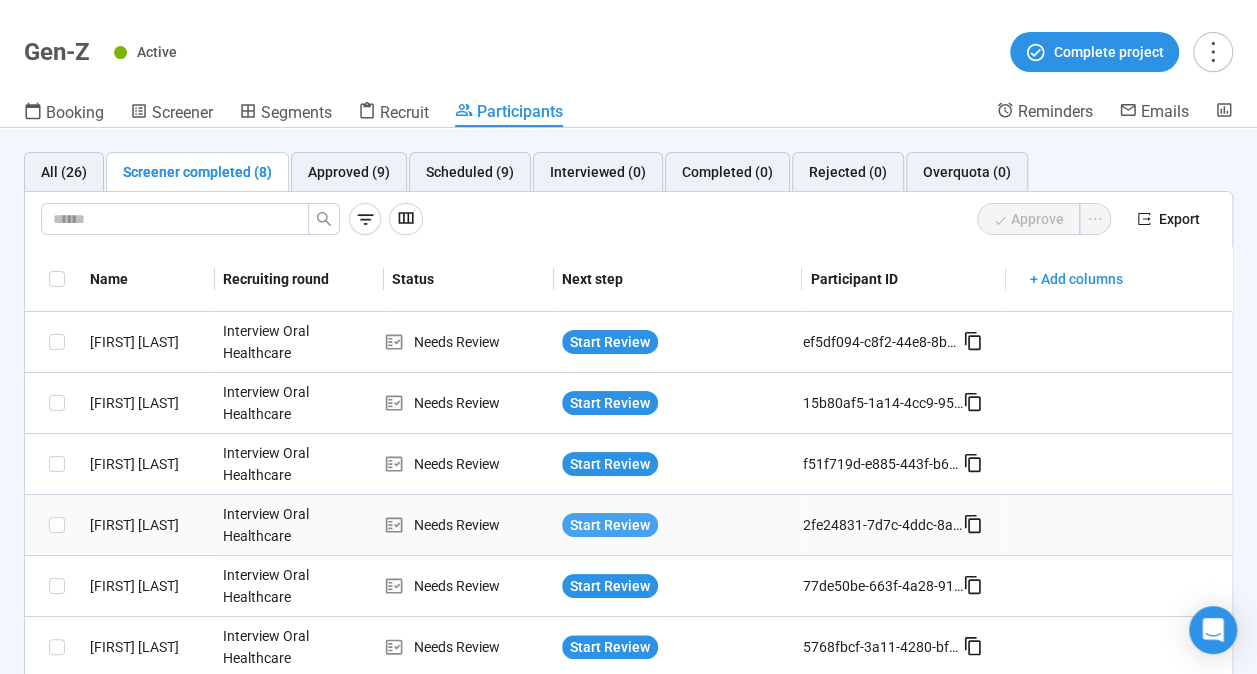 click on "Start Review" at bounding box center (610, 525) 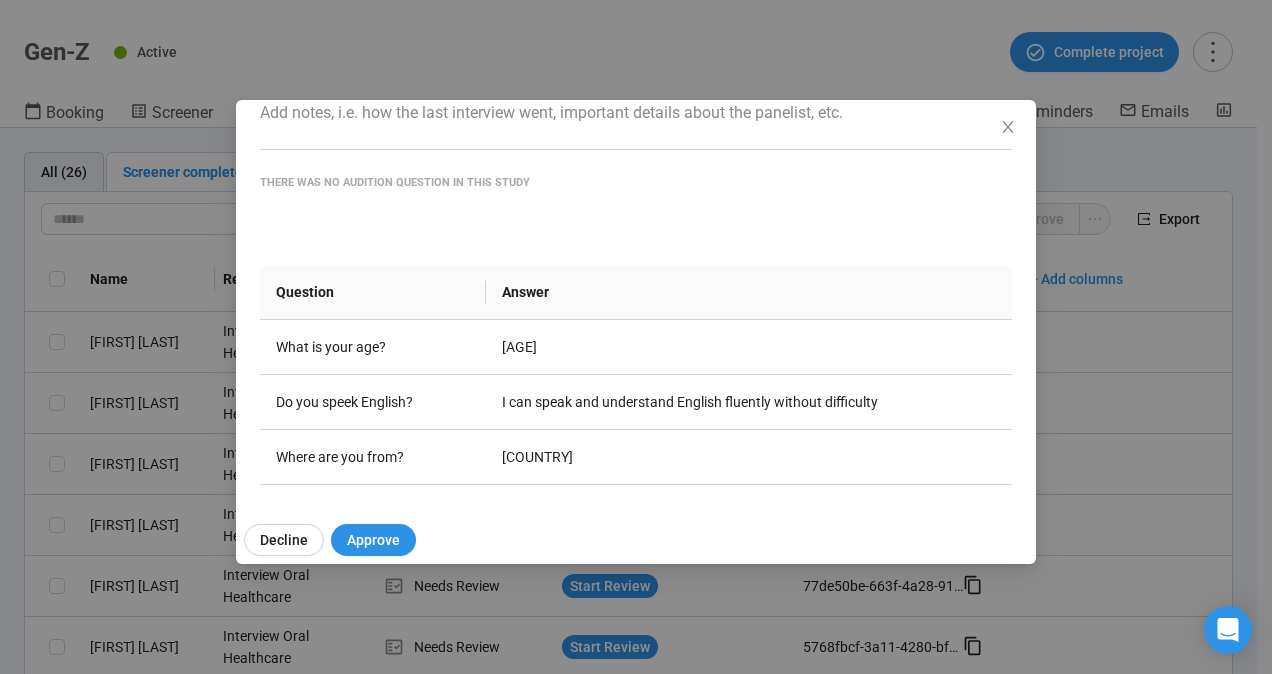 scroll, scrollTop: 130, scrollLeft: 0, axis: vertical 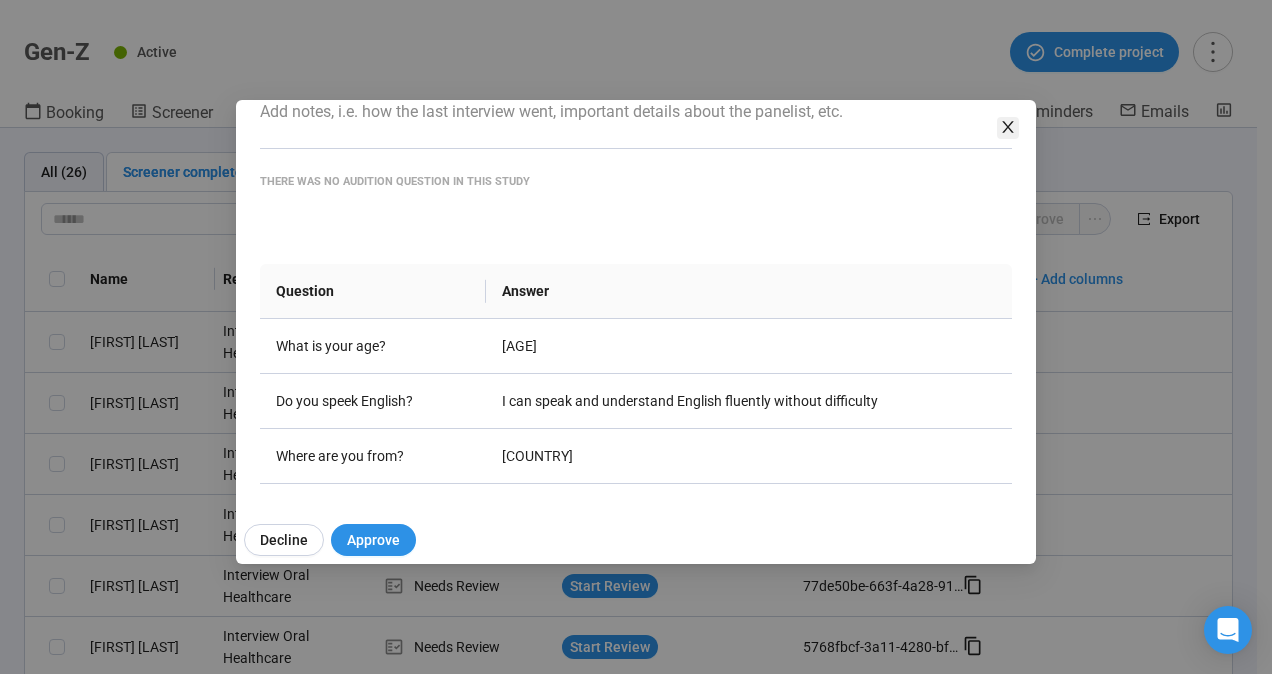 click 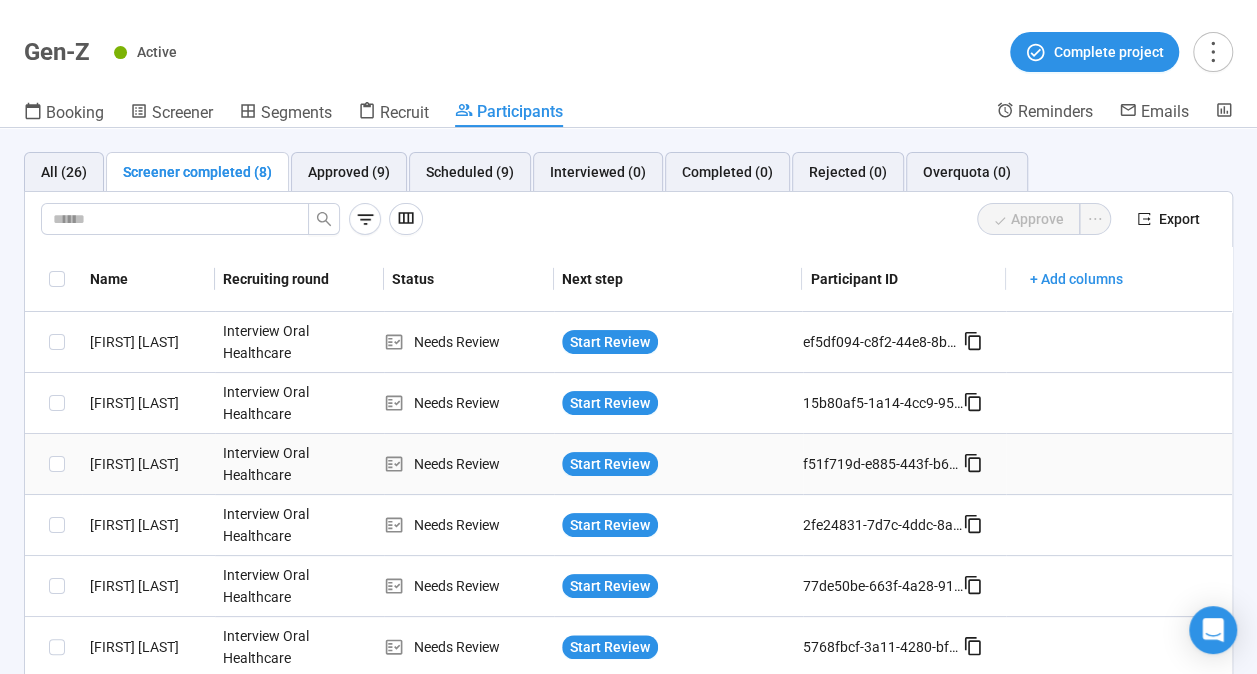 click on "Start Review" at bounding box center (678, 464) 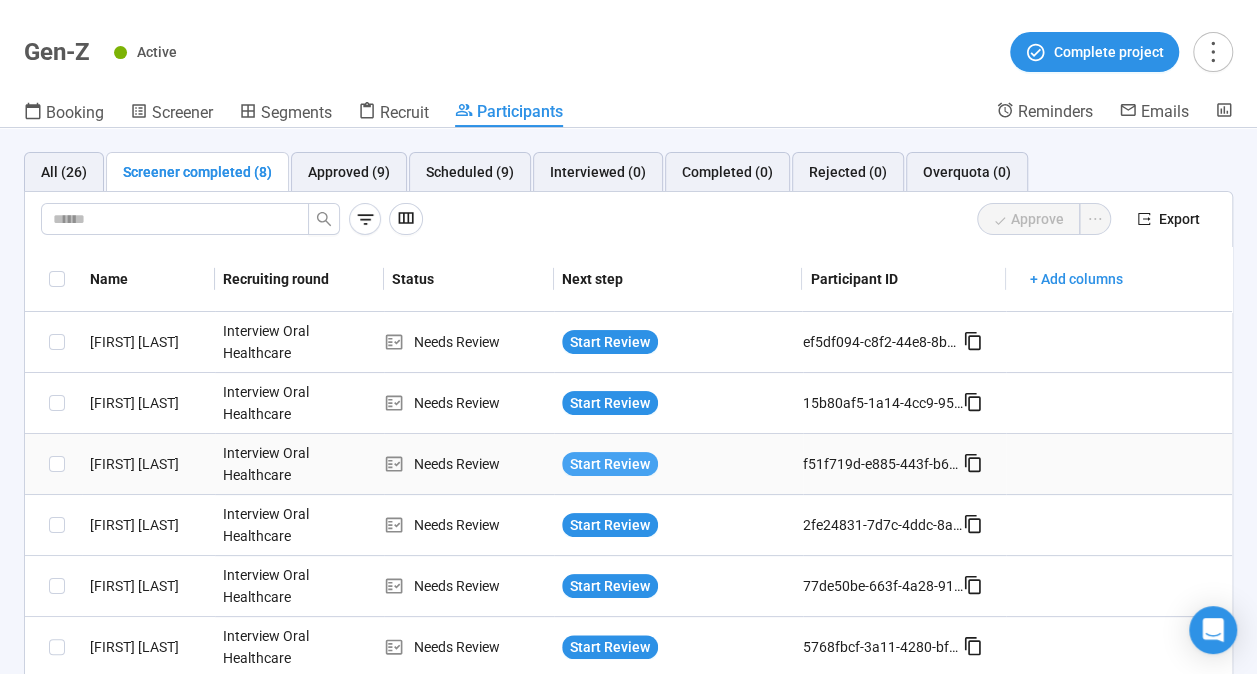 click on "Start Review" at bounding box center [610, 464] 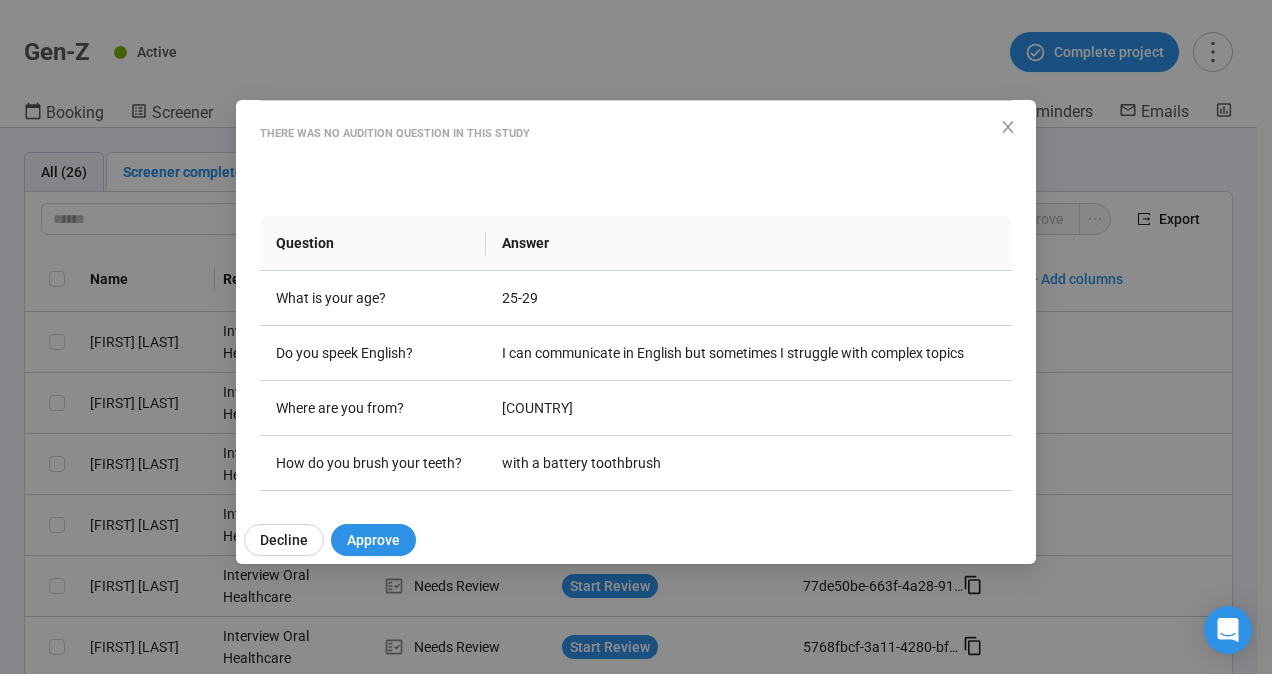 scroll, scrollTop: 200, scrollLeft: 0, axis: vertical 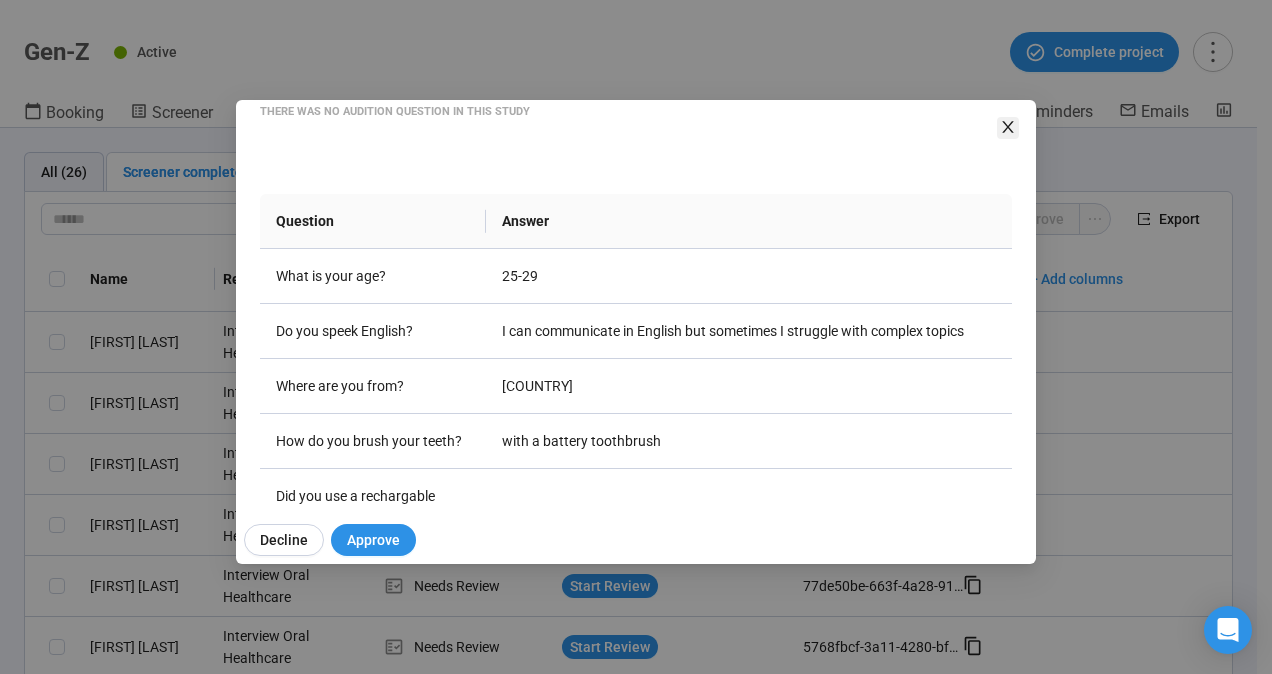 click at bounding box center (1008, 128) 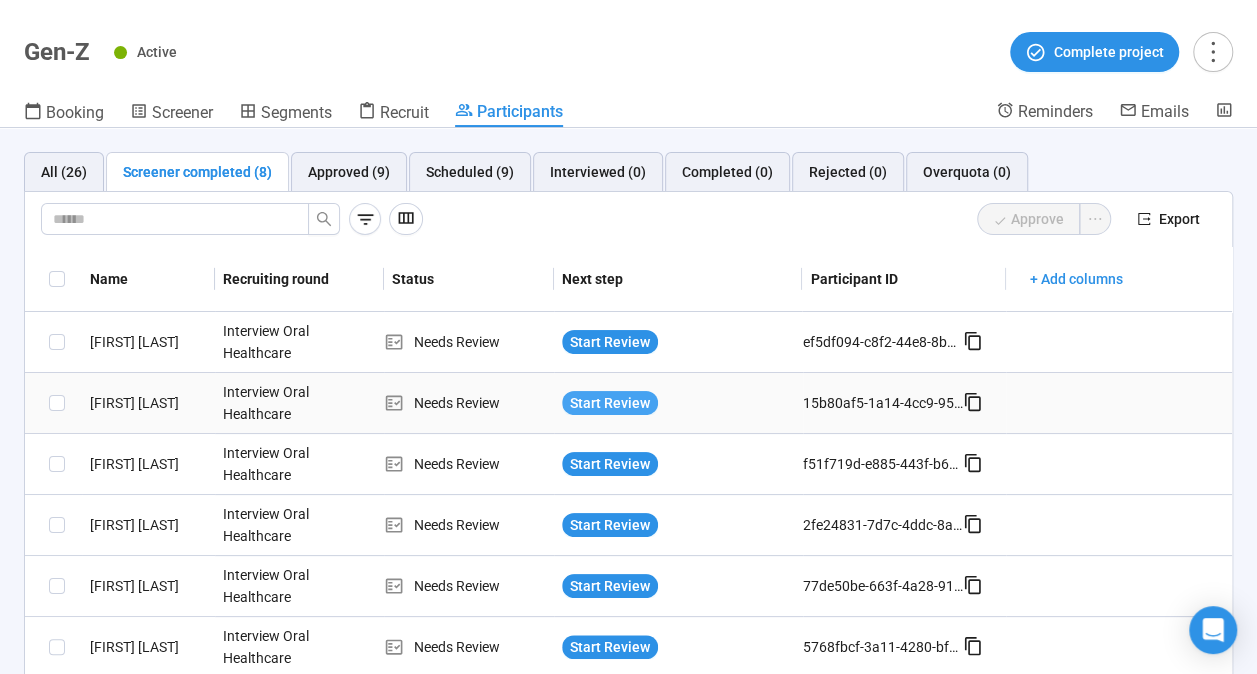 click on "Start Review" at bounding box center [610, 403] 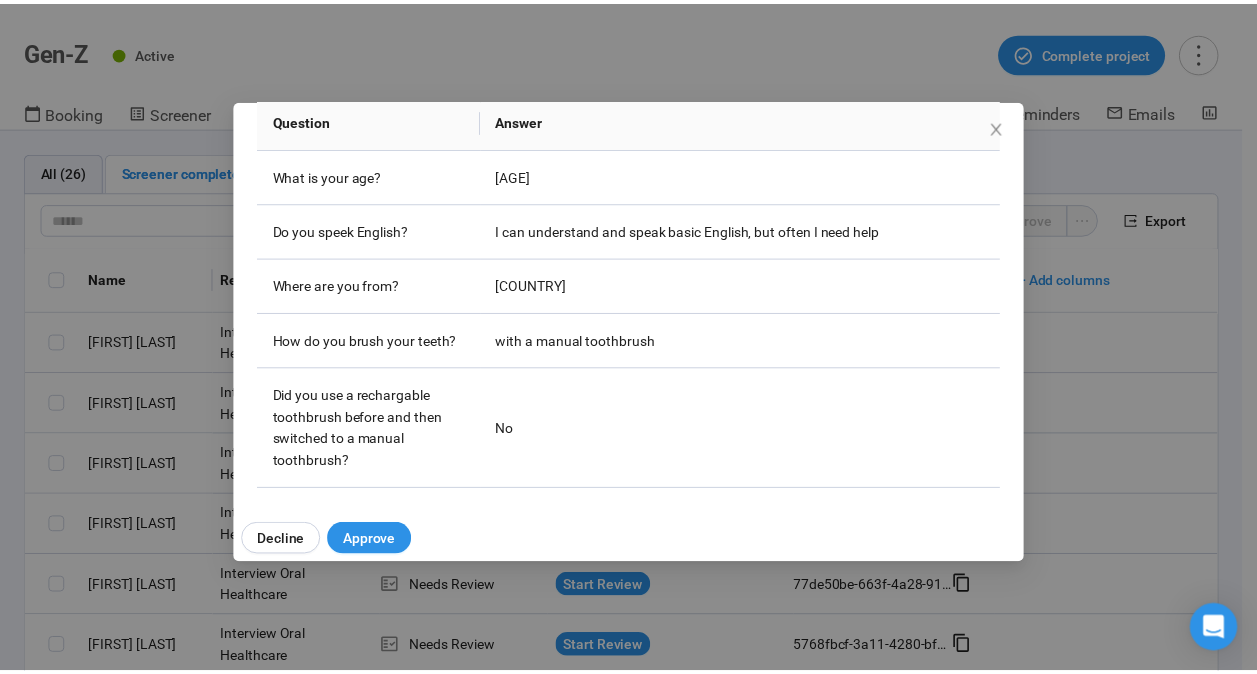 scroll, scrollTop: 400, scrollLeft: 0, axis: vertical 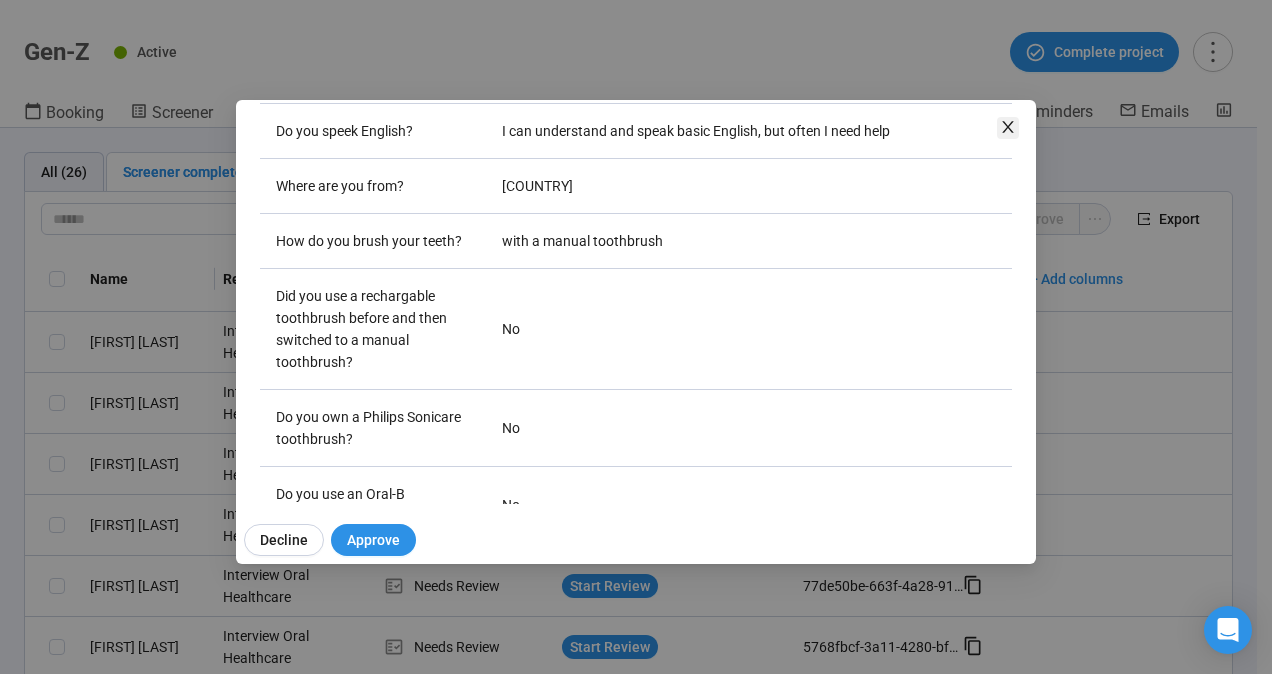 drag, startPoint x: 1008, startPoint y: 128, endPoint x: 840, endPoint y: 312, distance: 249.15858 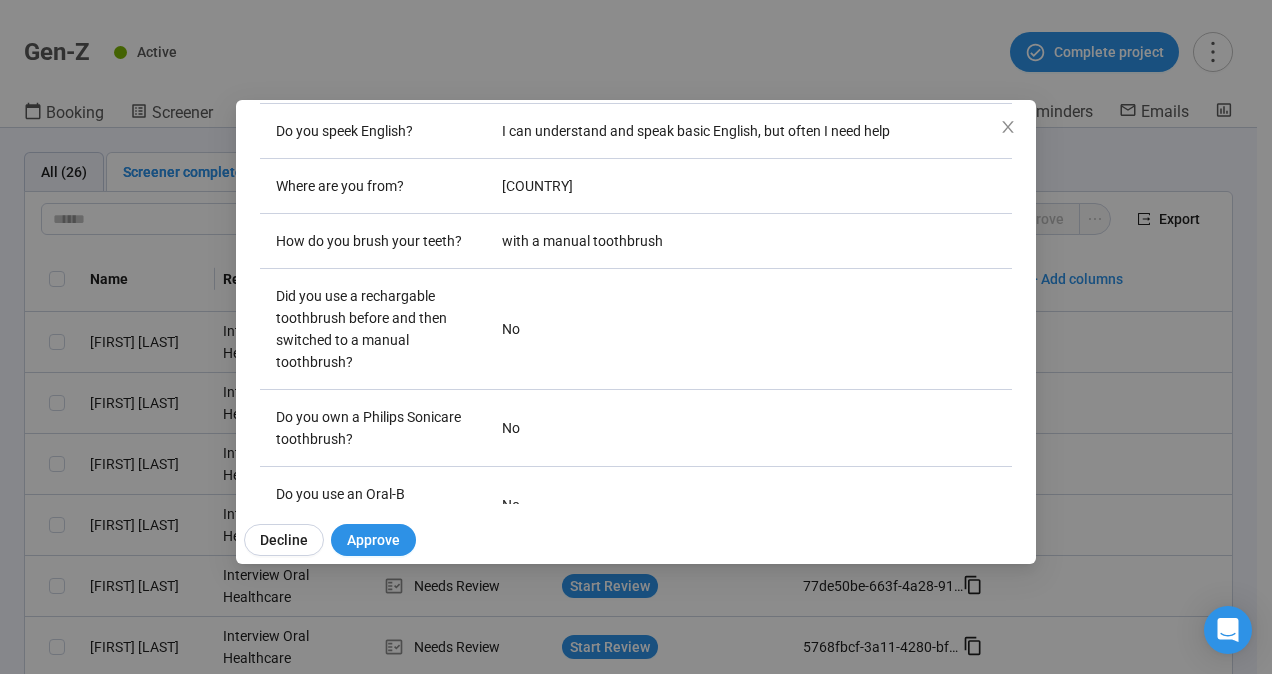 click 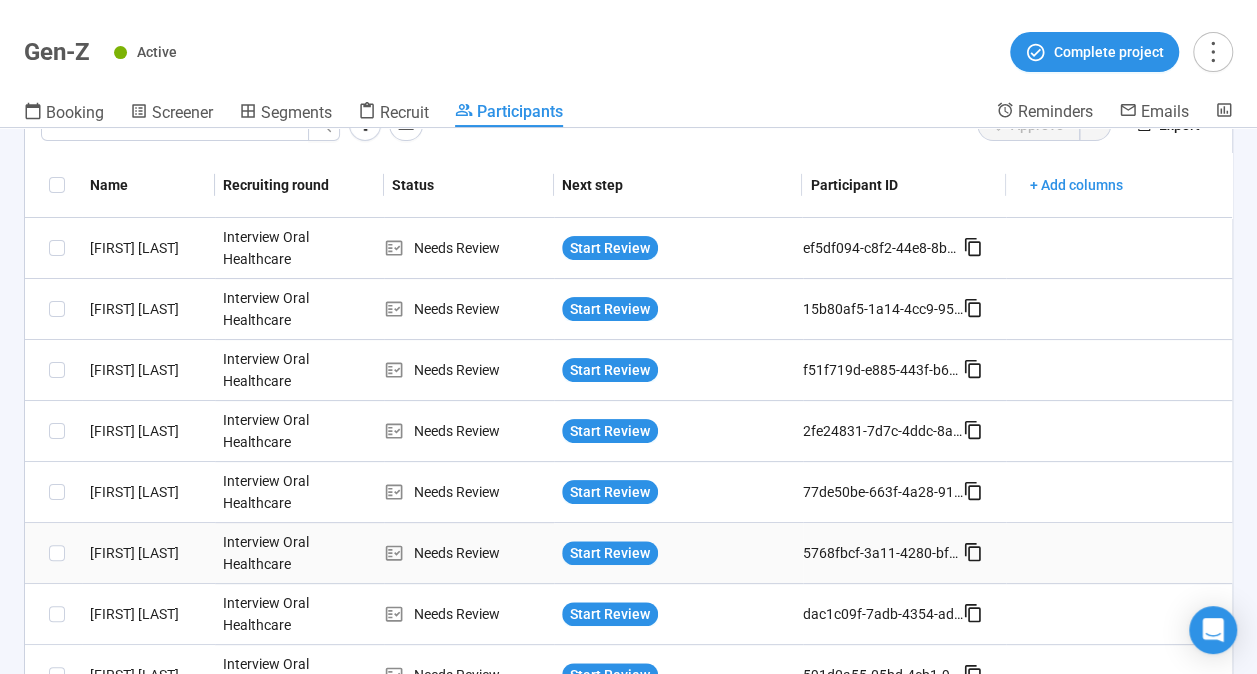 scroll, scrollTop: 186, scrollLeft: 0, axis: vertical 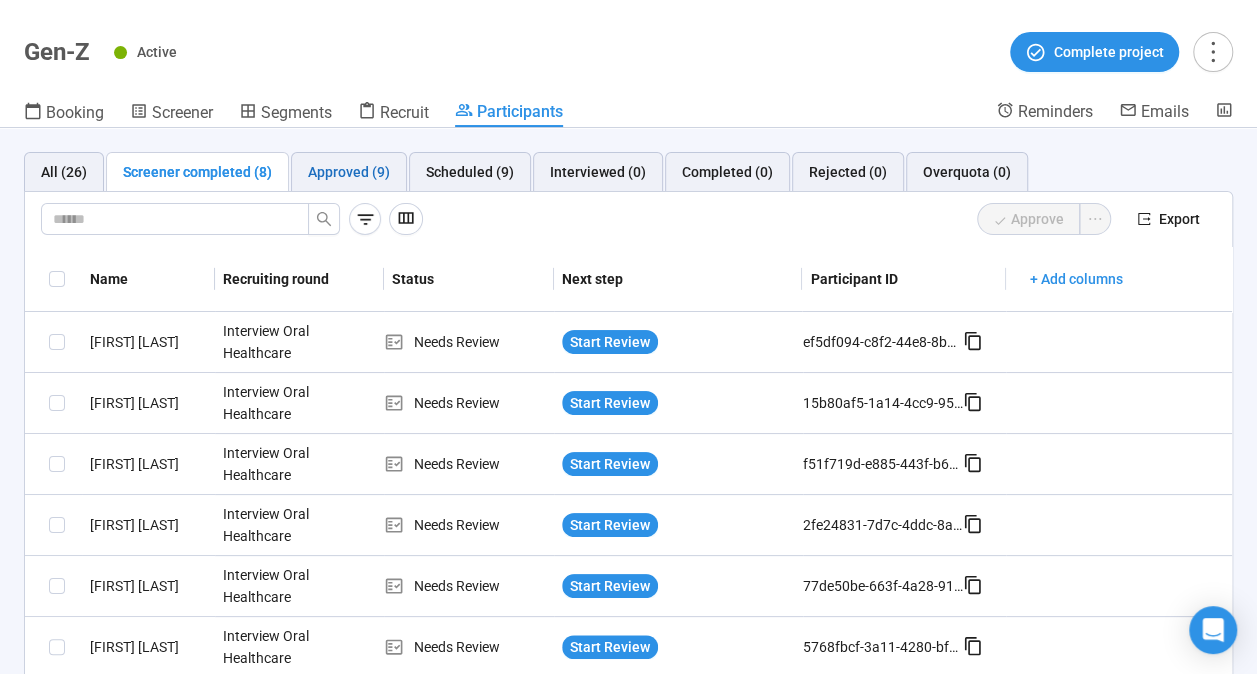 click on "Approved (9)" at bounding box center (349, 172) 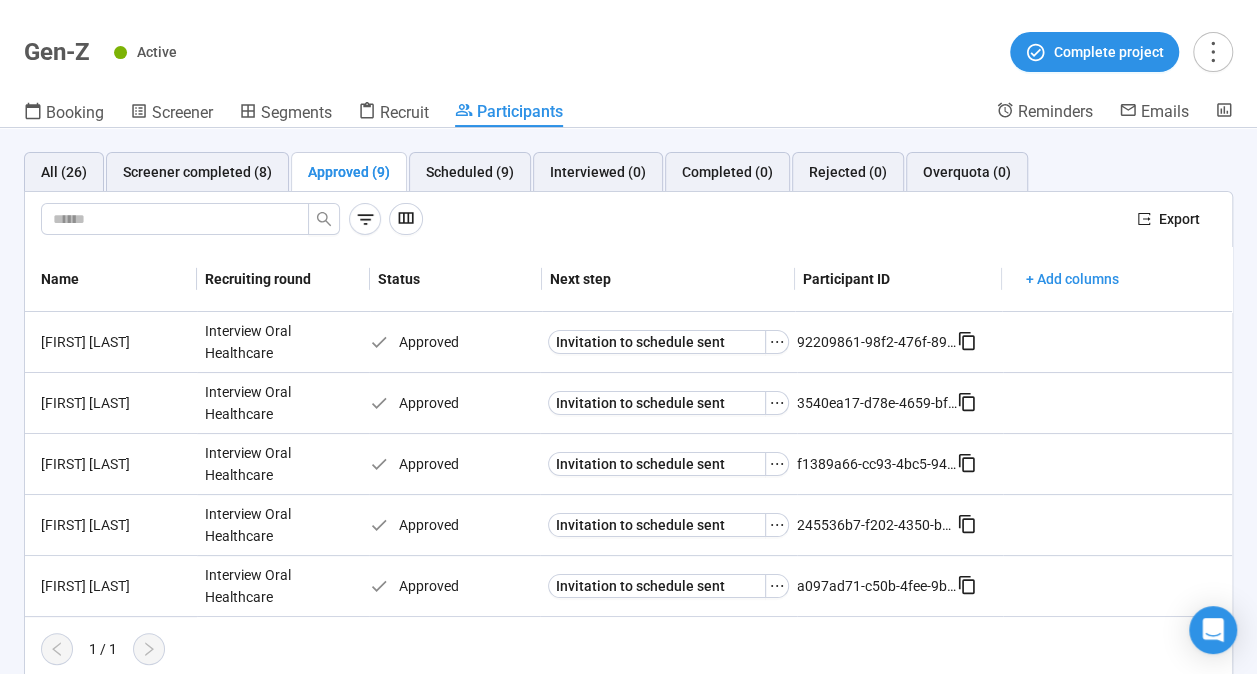 scroll, scrollTop: 4, scrollLeft: 0, axis: vertical 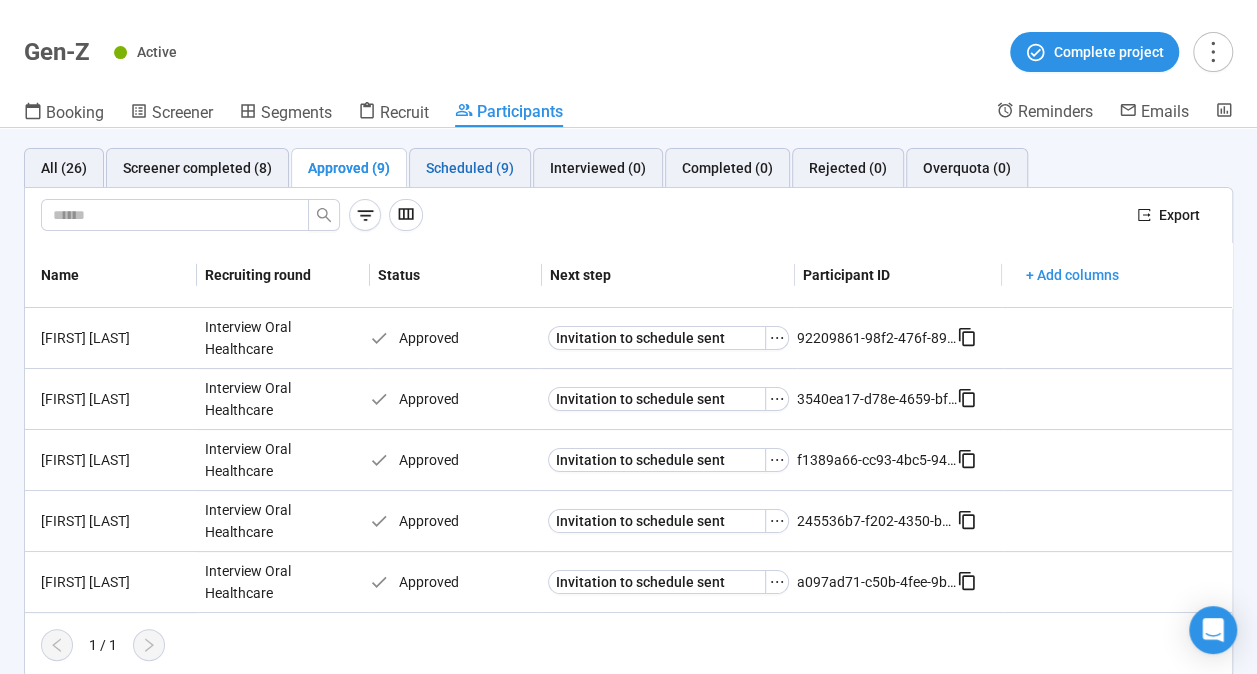 click on "Scheduled (9)" at bounding box center [470, 168] 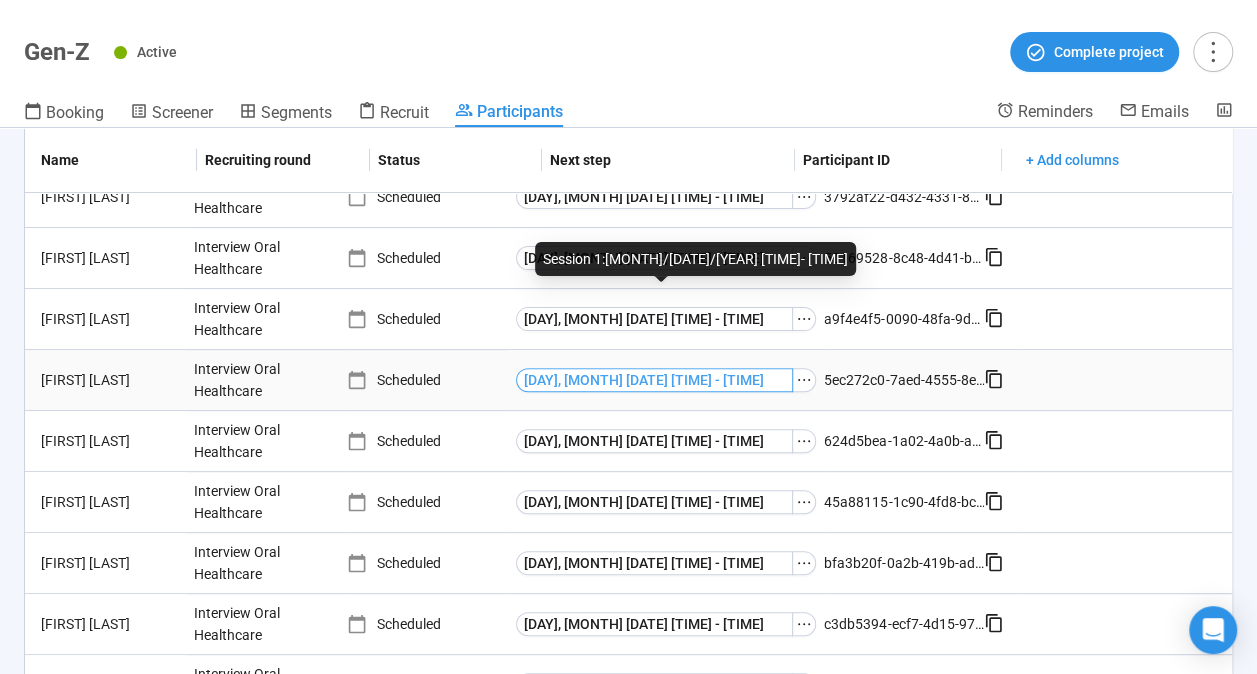 scroll, scrollTop: 0, scrollLeft: 0, axis: both 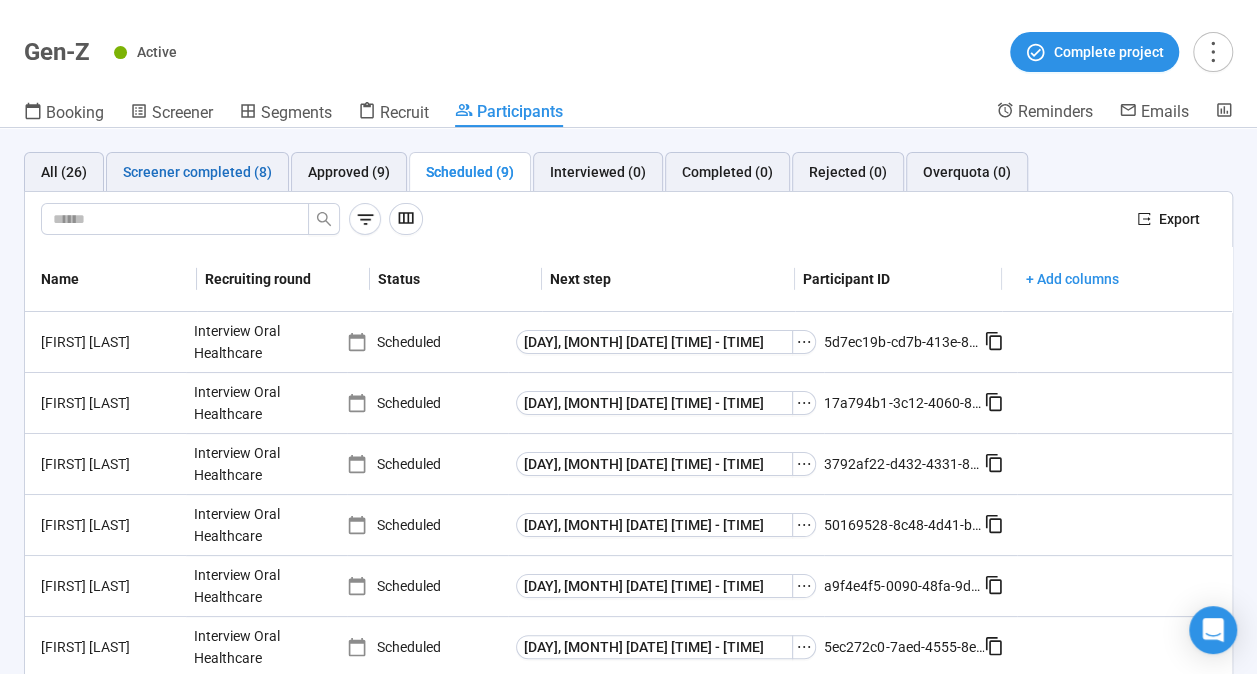 click on "Screener completed (8)" at bounding box center (197, 172) 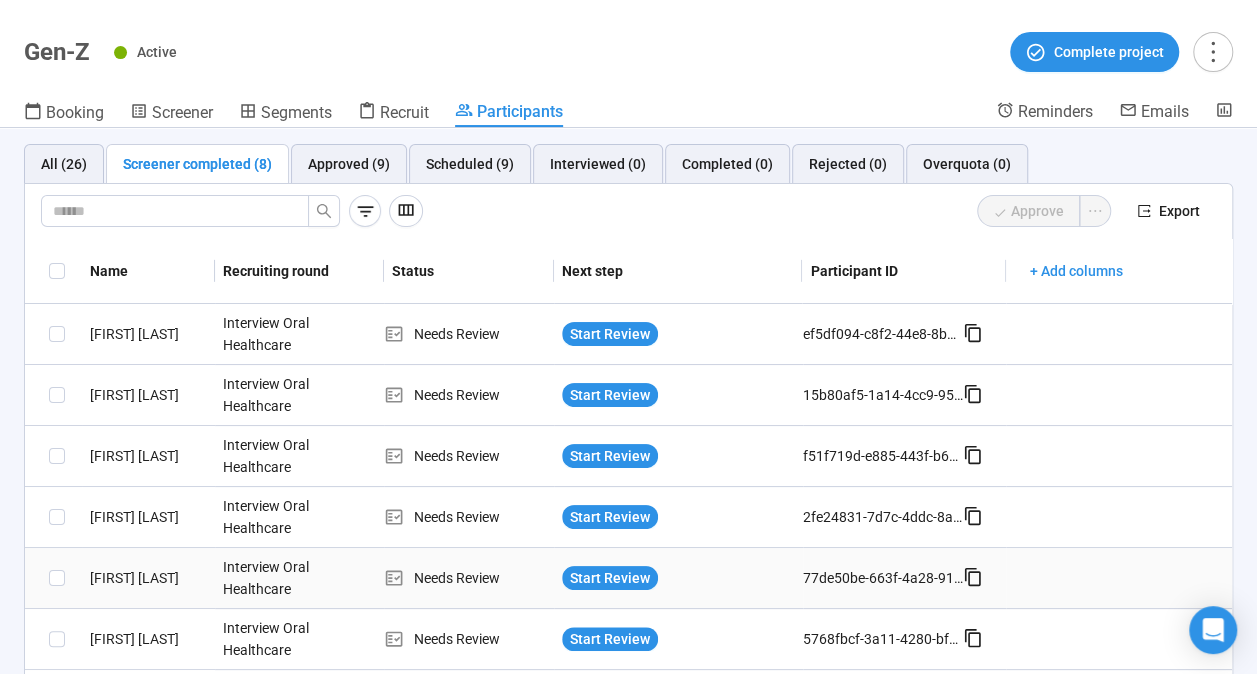 scroll, scrollTop: 0, scrollLeft: 0, axis: both 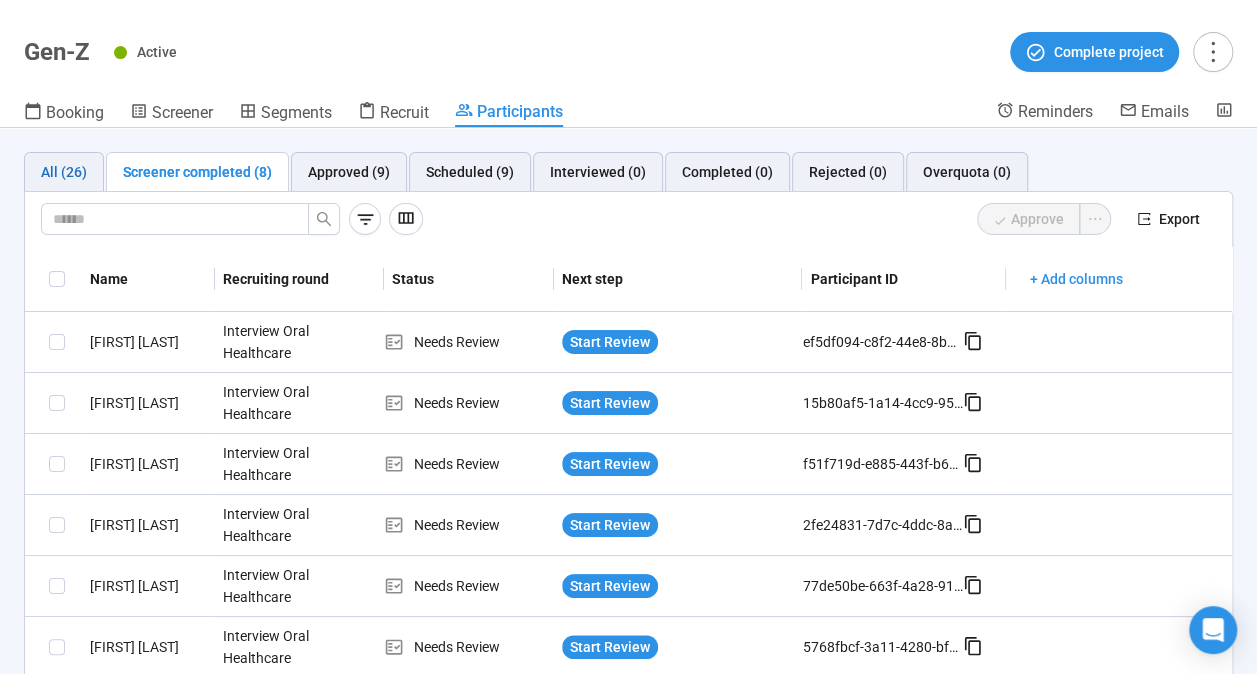 click on "All (26)" at bounding box center (64, 172) 